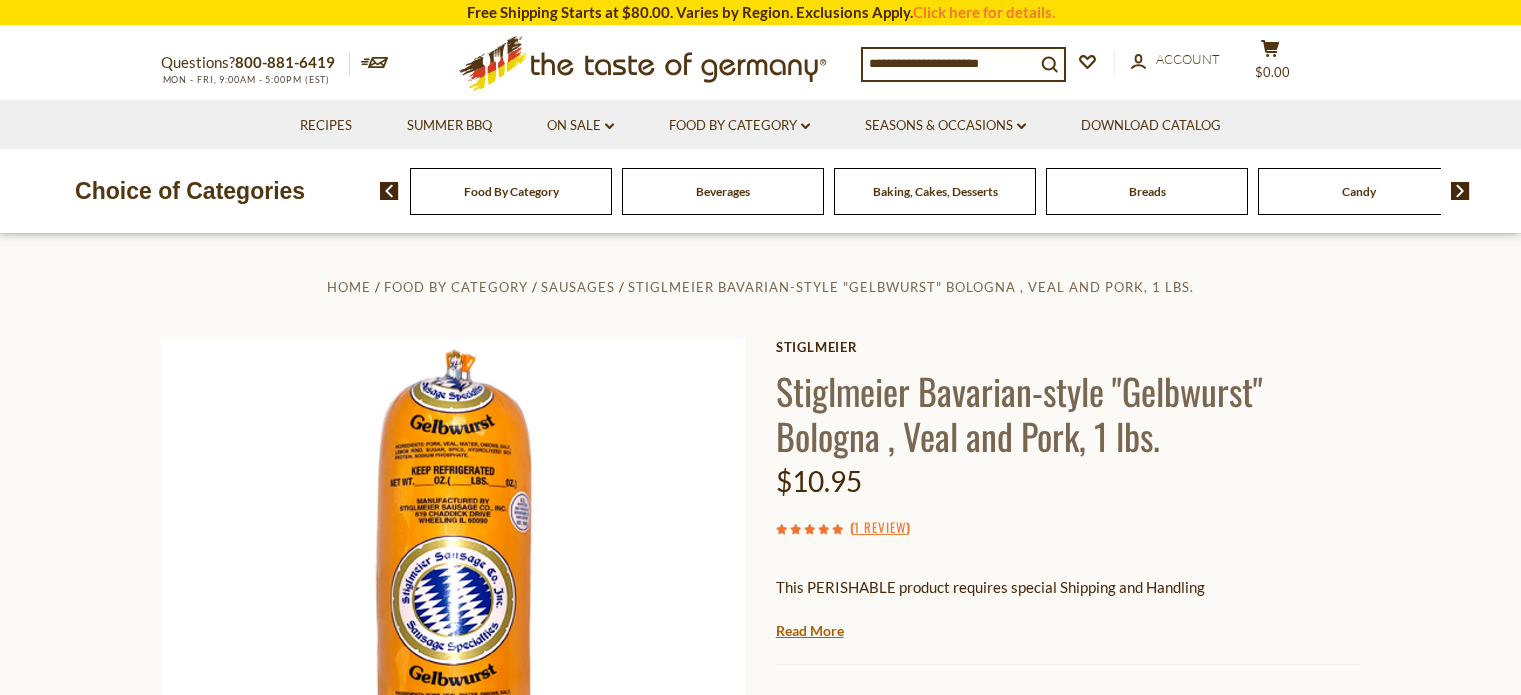 scroll, scrollTop: 0, scrollLeft: 0, axis: both 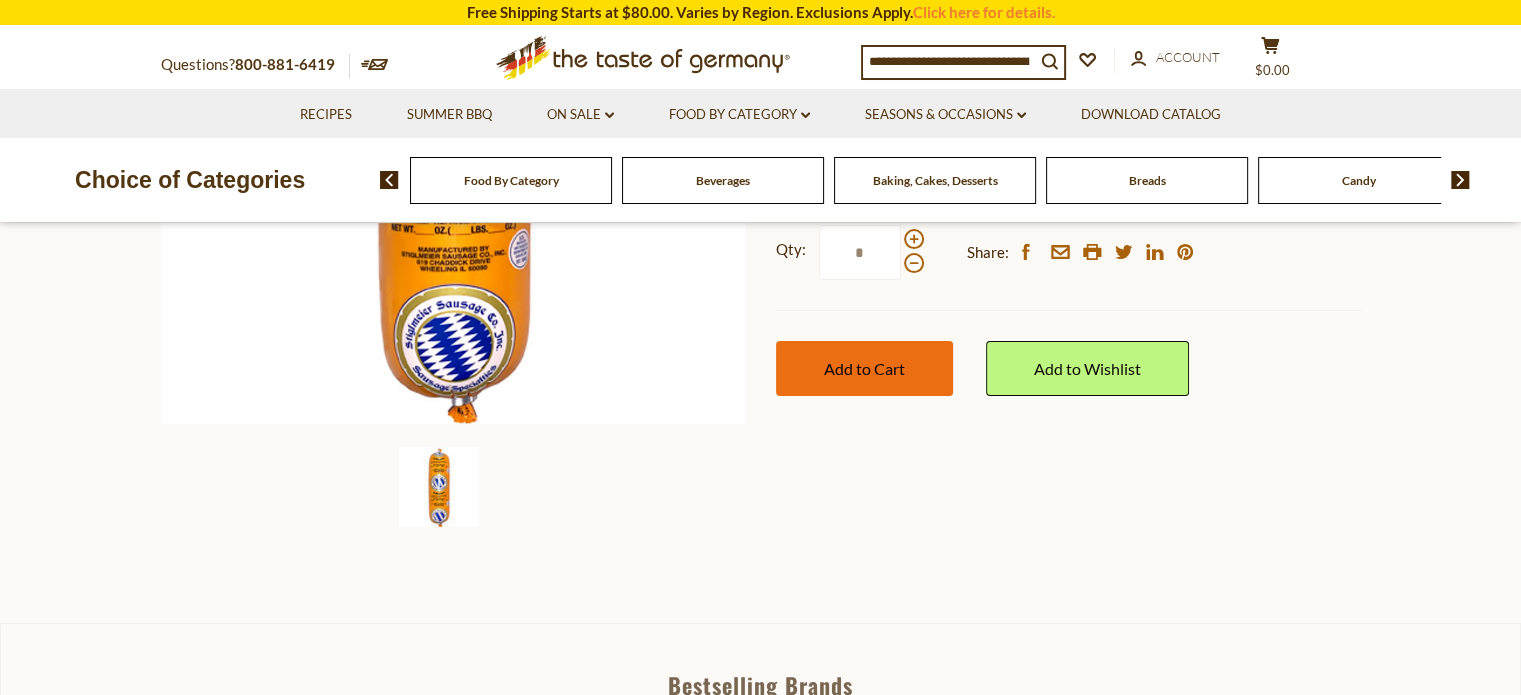 click on "Add to Cart" at bounding box center (864, 368) 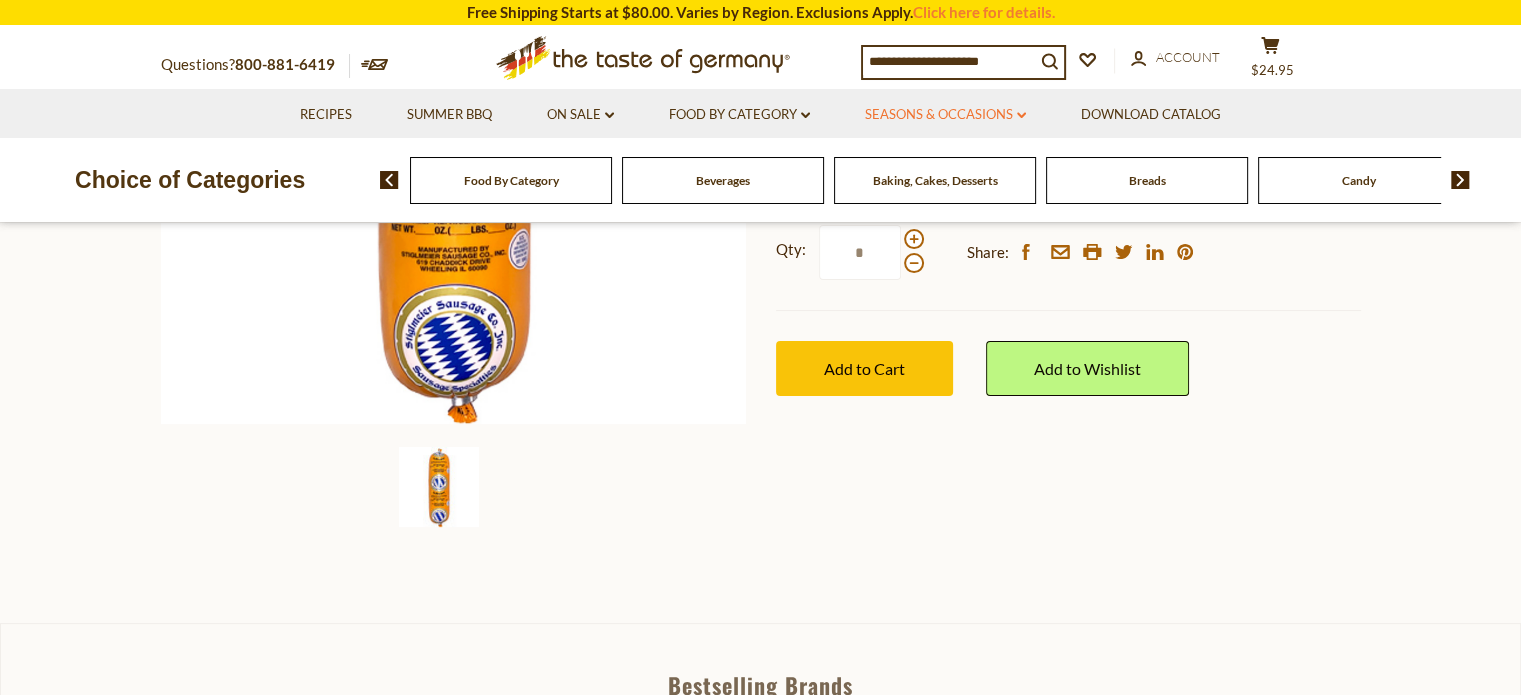 click on "Seasons & Occasions
dropdown_arrow" at bounding box center [945, 115] 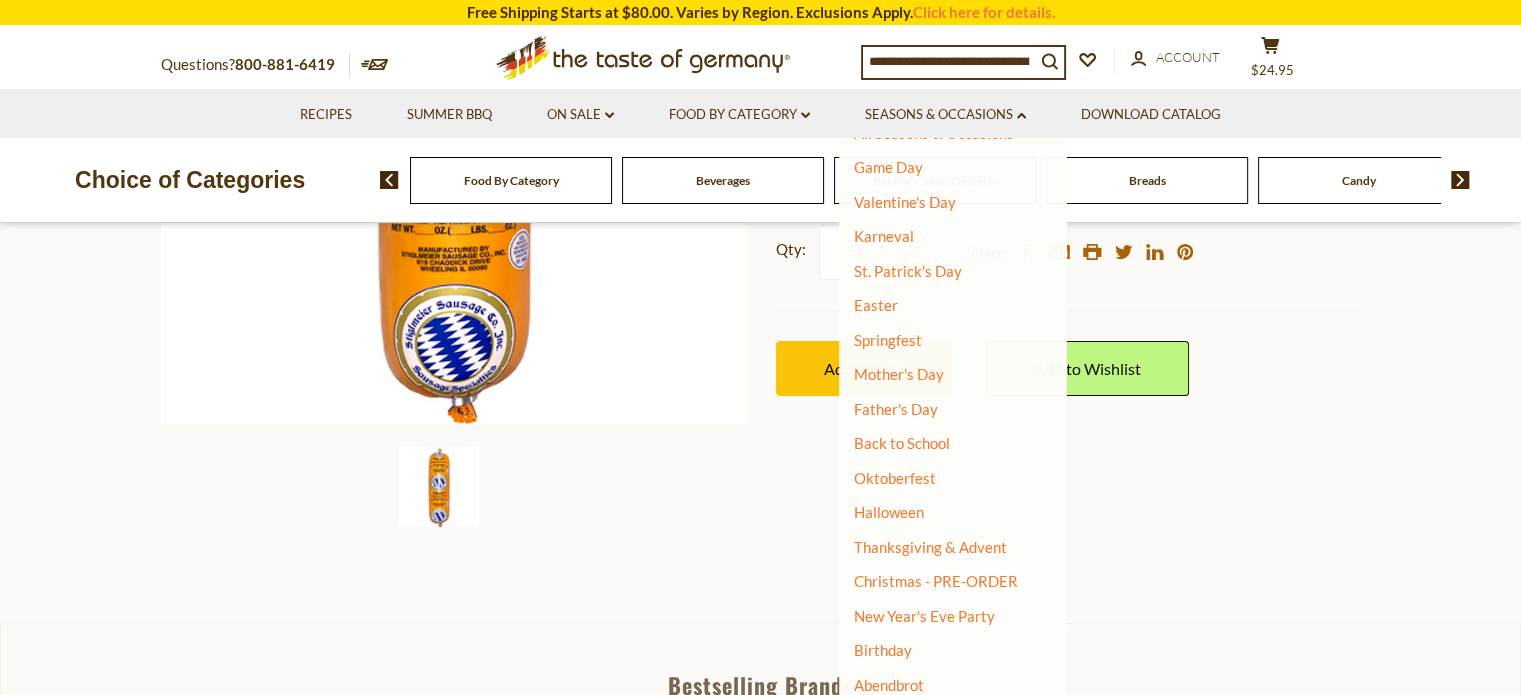 scroll, scrollTop: 77, scrollLeft: 0, axis: vertical 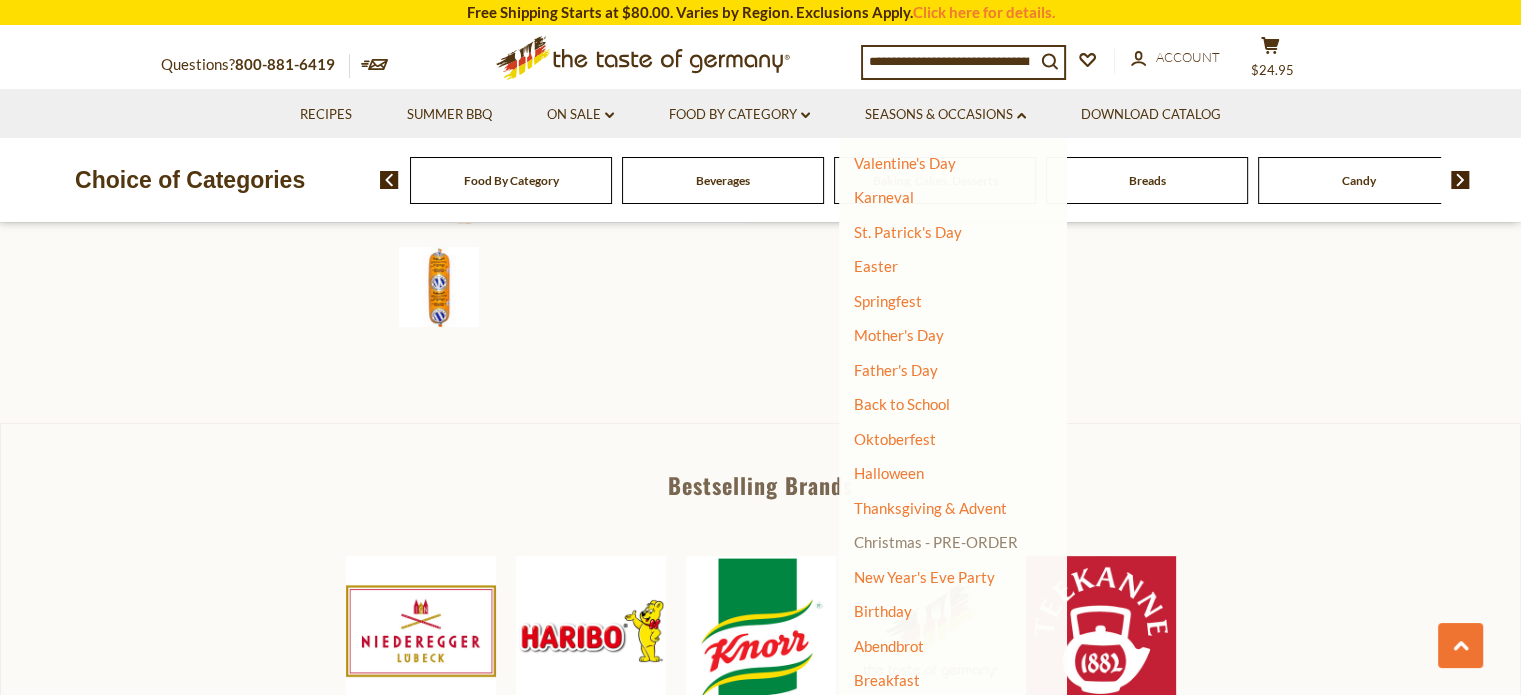click on "Christmas - PRE-ORDER" at bounding box center [936, 542] 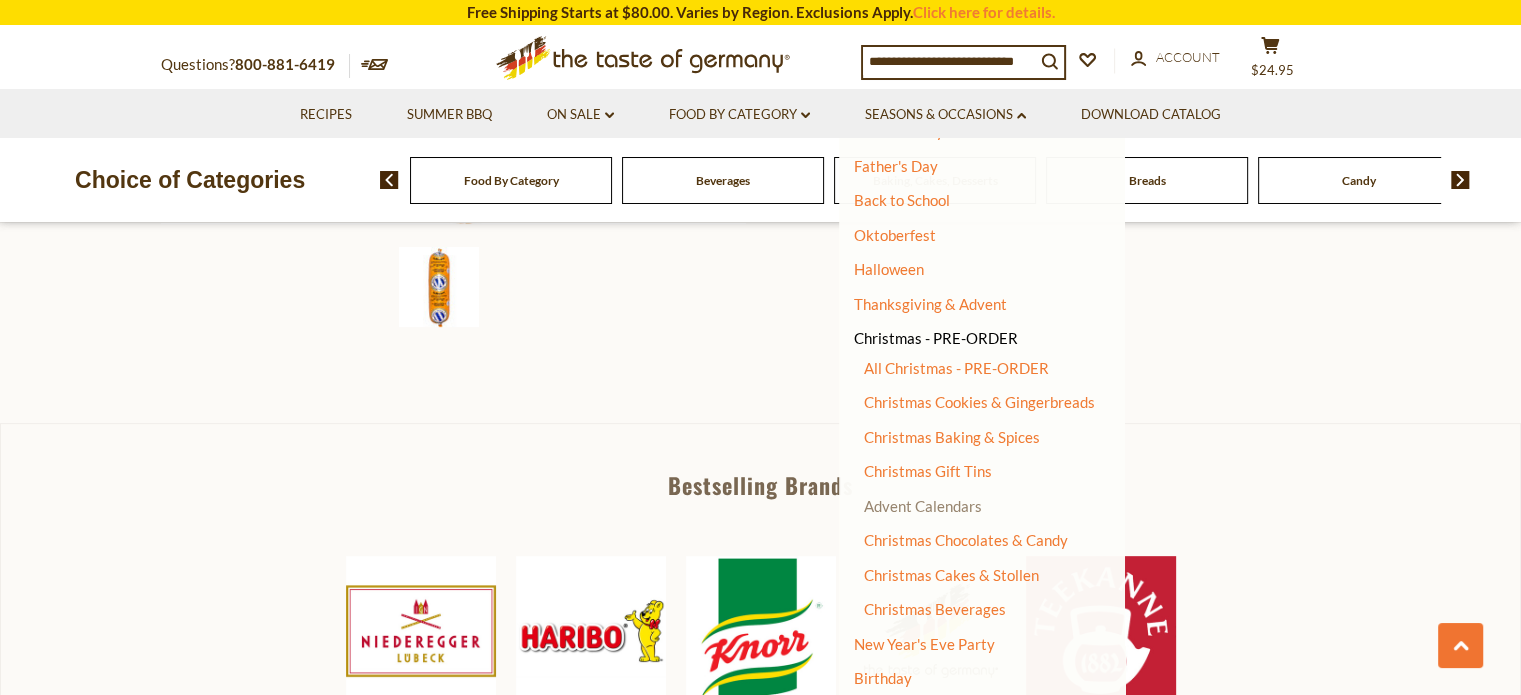 scroll, scrollTop: 351, scrollLeft: 0, axis: vertical 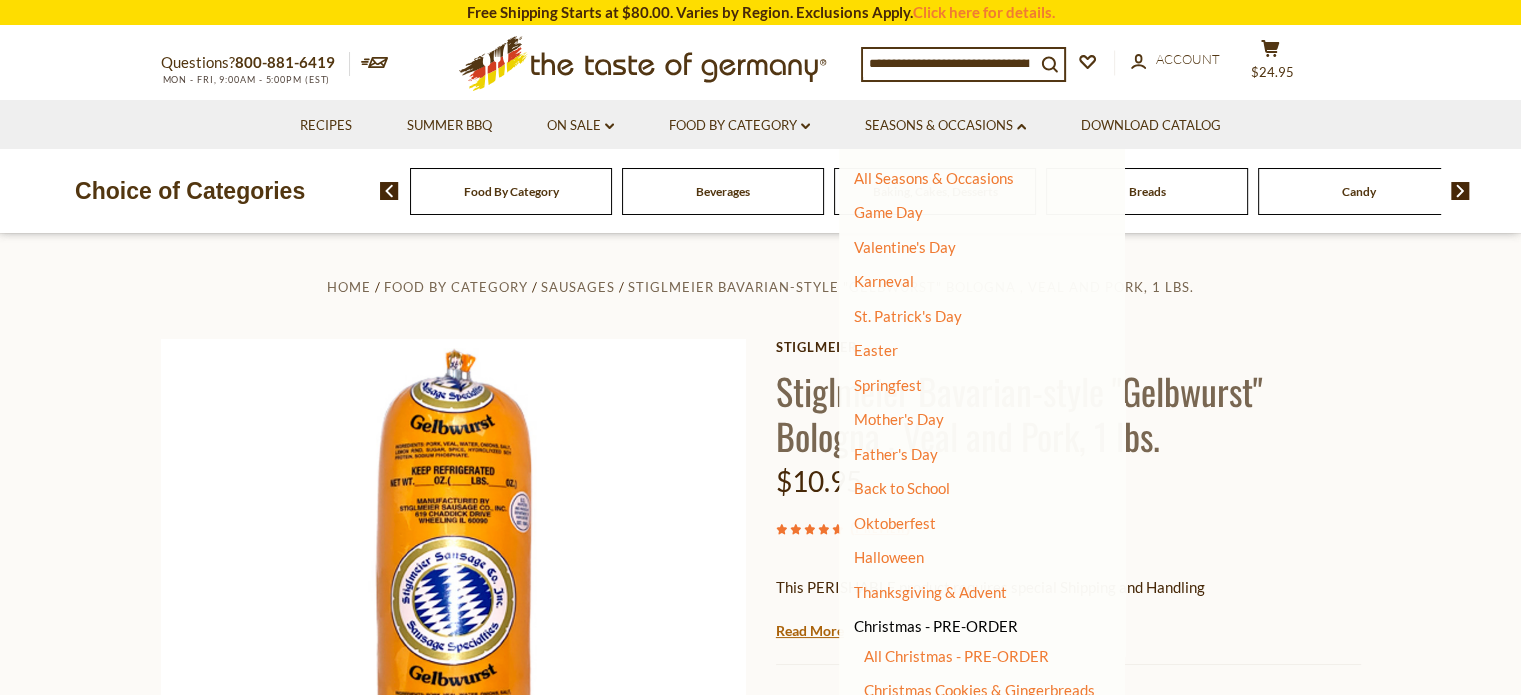click on "Home
Food By Category
Sausages
Stiglmeier Bavarian-style "Gelbwurst" Bologna , Veal and Pork, 1 lbs.
Stiglmeier
Stiglmeier Bavarian-style "Gelbwurst" Bologna , Veal and Pork, 1 lbs.
$10.95
(  1 Review  )
This PERISHABLE product requires special Shipping and Handling" at bounding box center (760, 678) 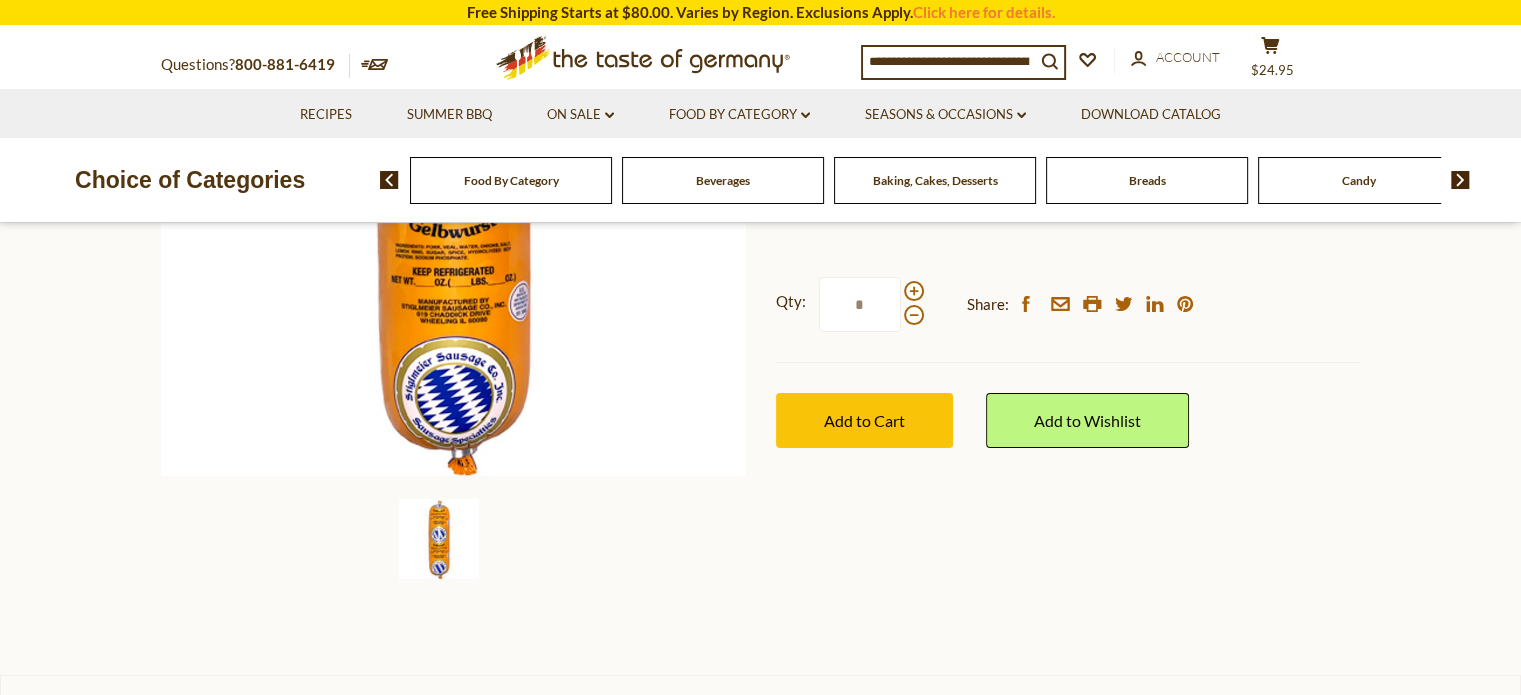 scroll, scrollTop: 500, scrollLeft: 0, axis: vertical 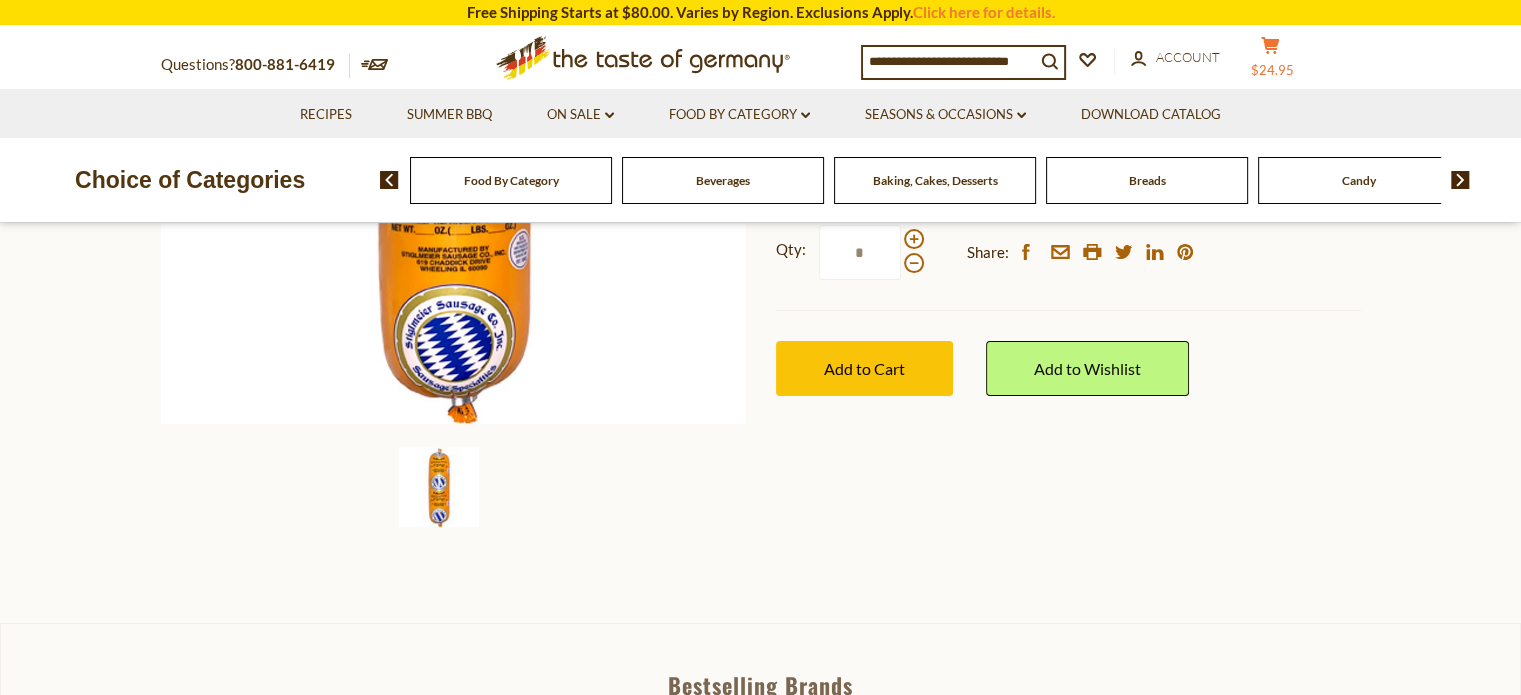 click on "$24.95" at bounding box center (1272, 70) 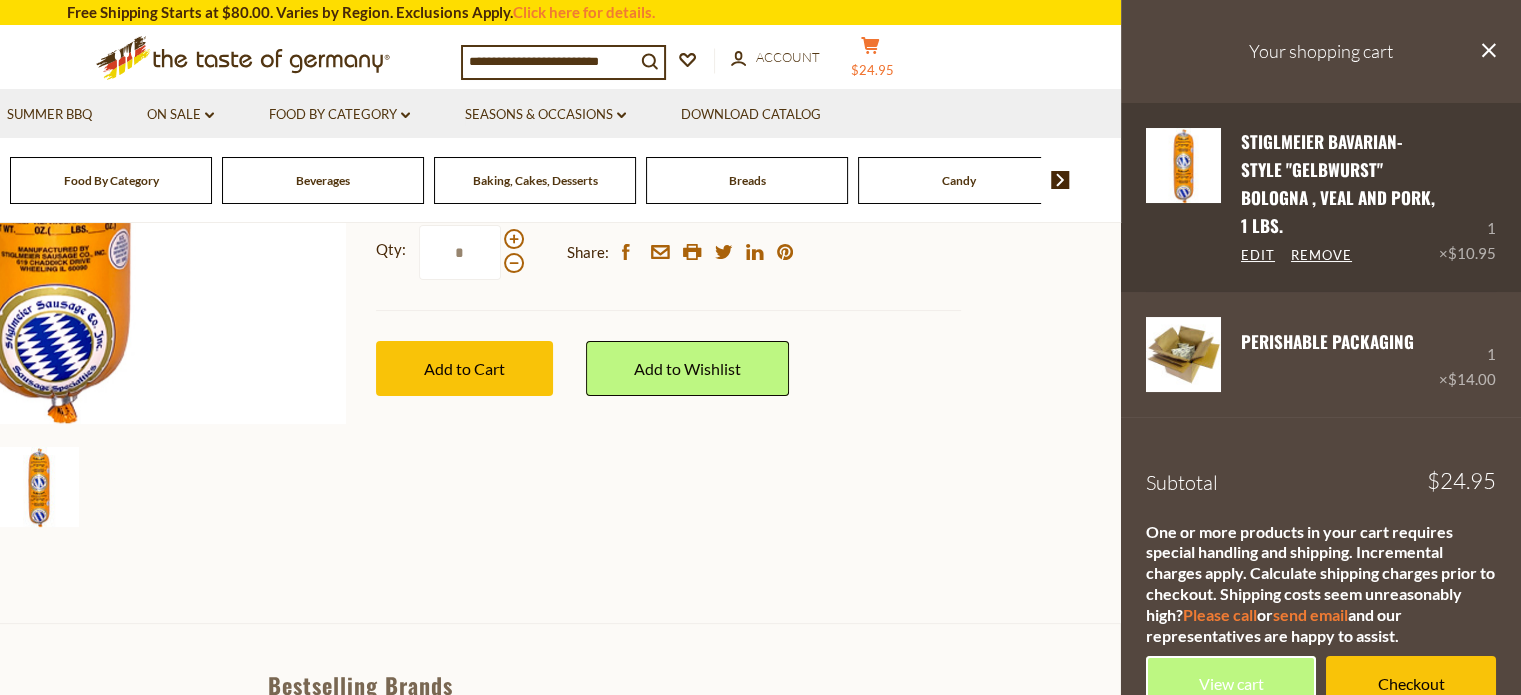 scroll, scrollTop: 87, scrollLeft: 0, axis: vertical 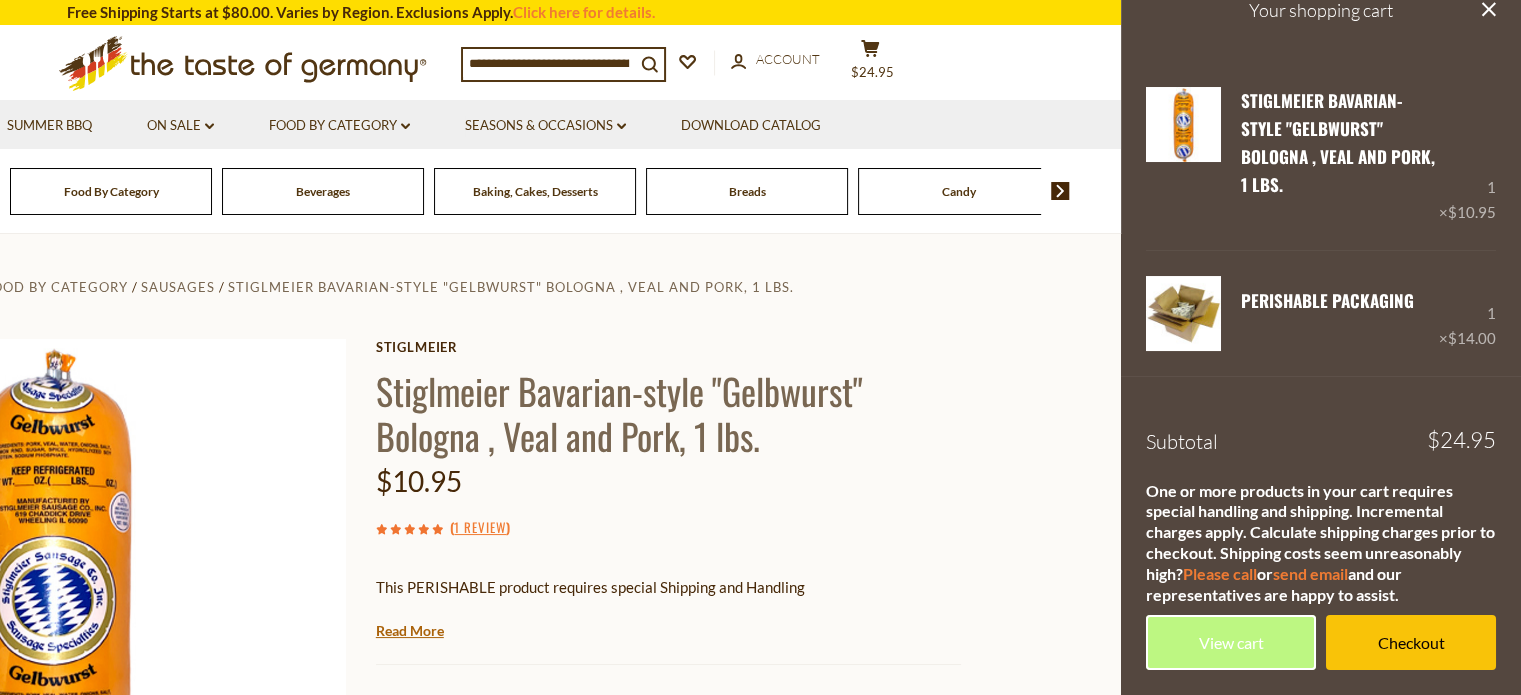 click on "Food By Category" at bounding box center (111, 191) 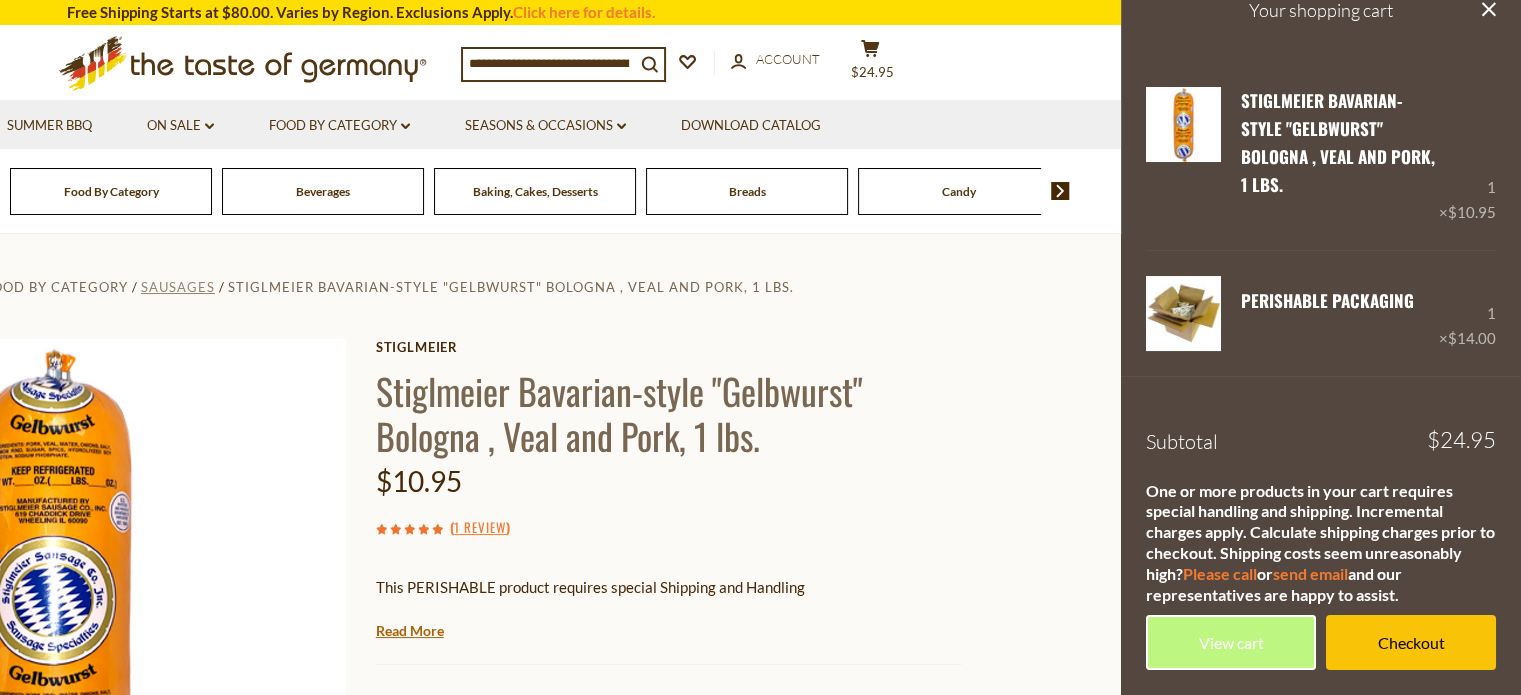 click on "Sausages" at bounding box center (178, 287) 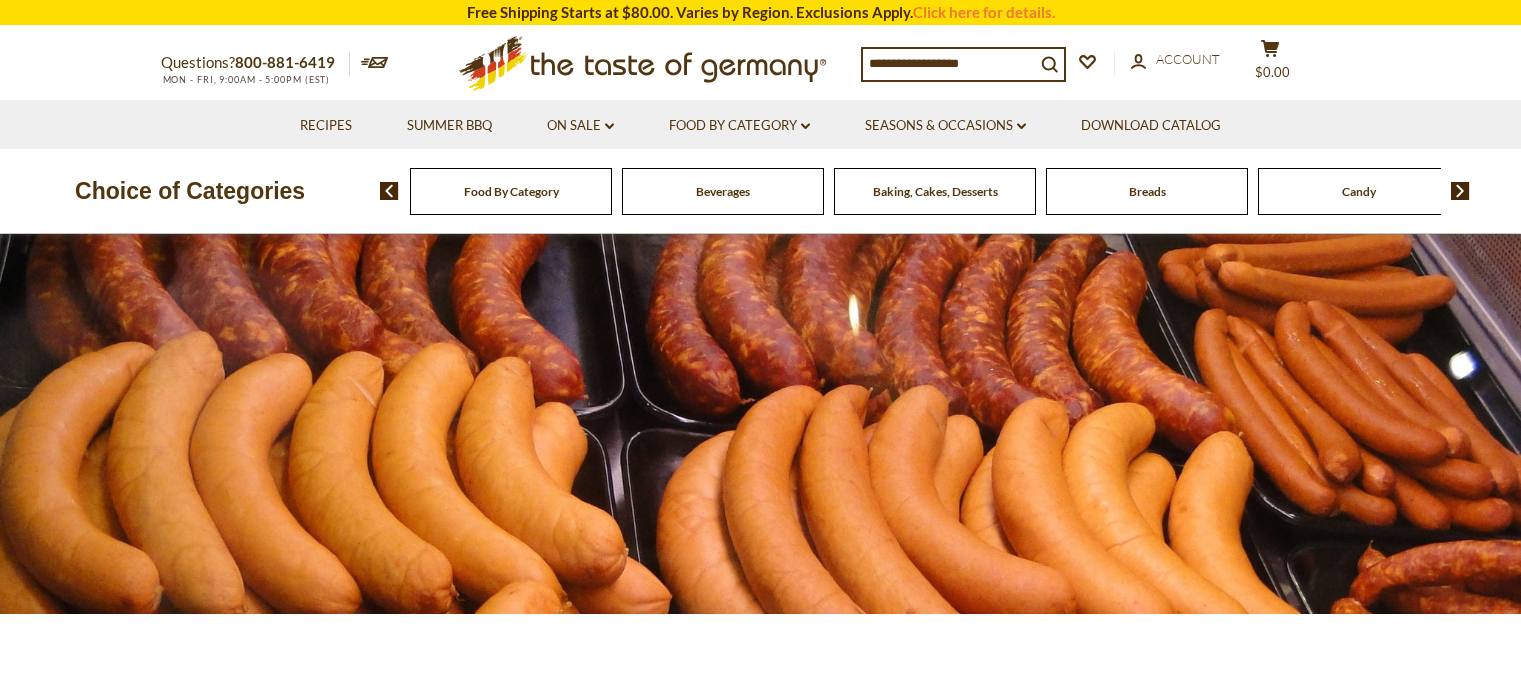 scroll, scrollTop: 0, scrollLeft: 0, axis: both 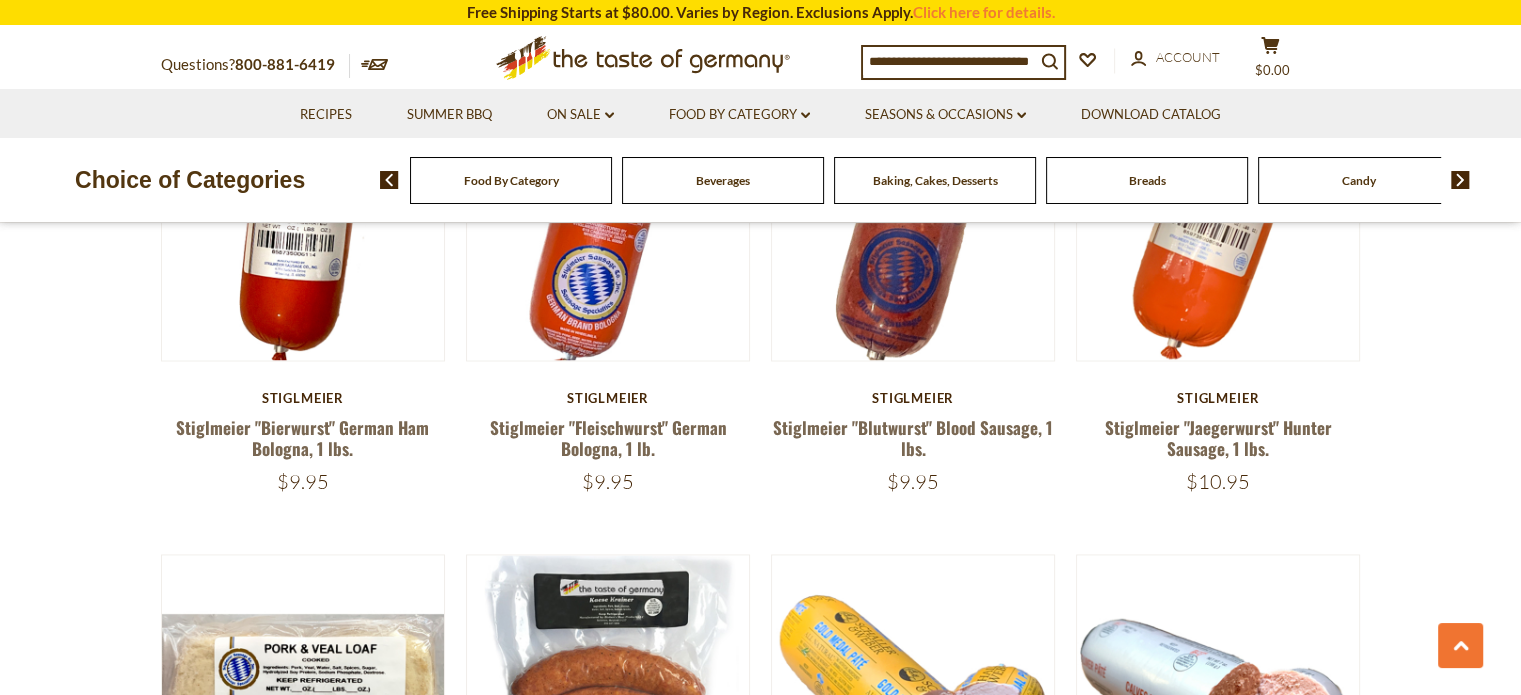click at bounding box center (949, 61) 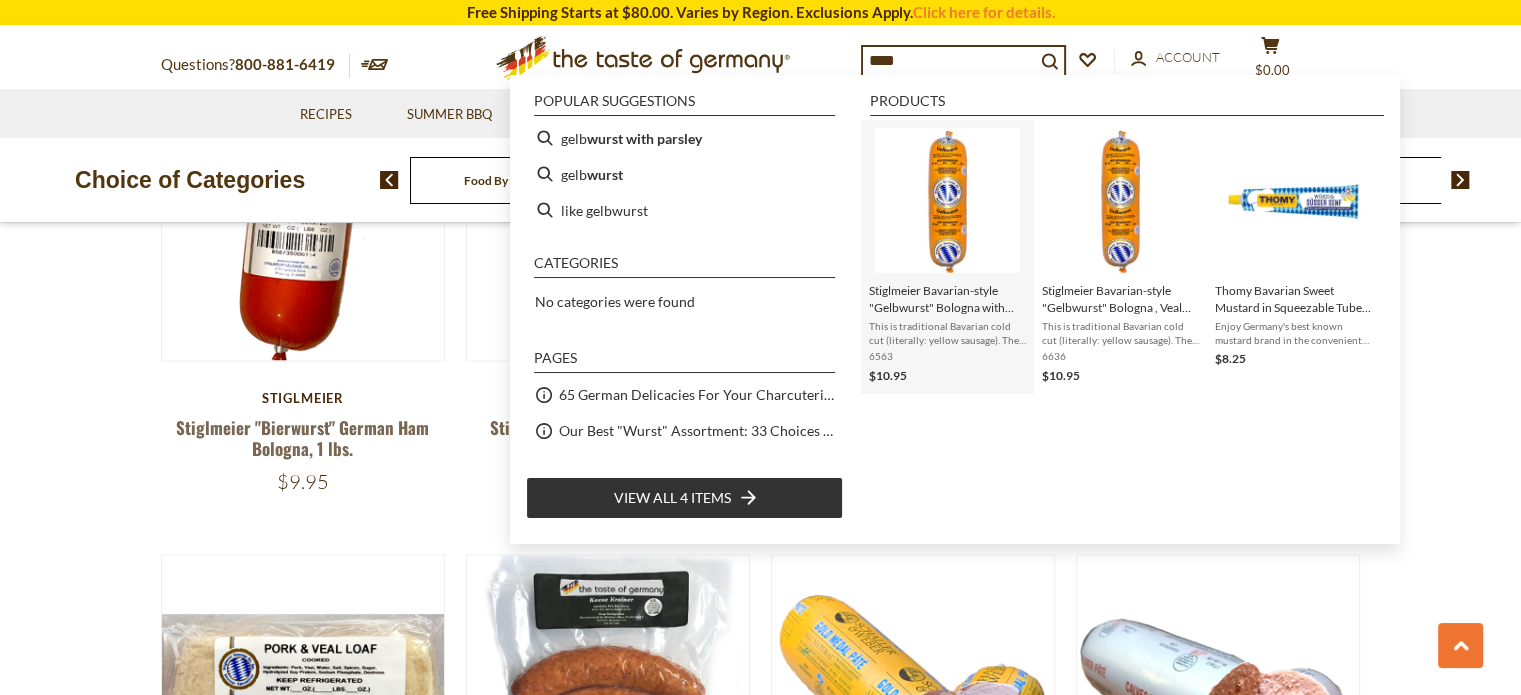 type on "****" 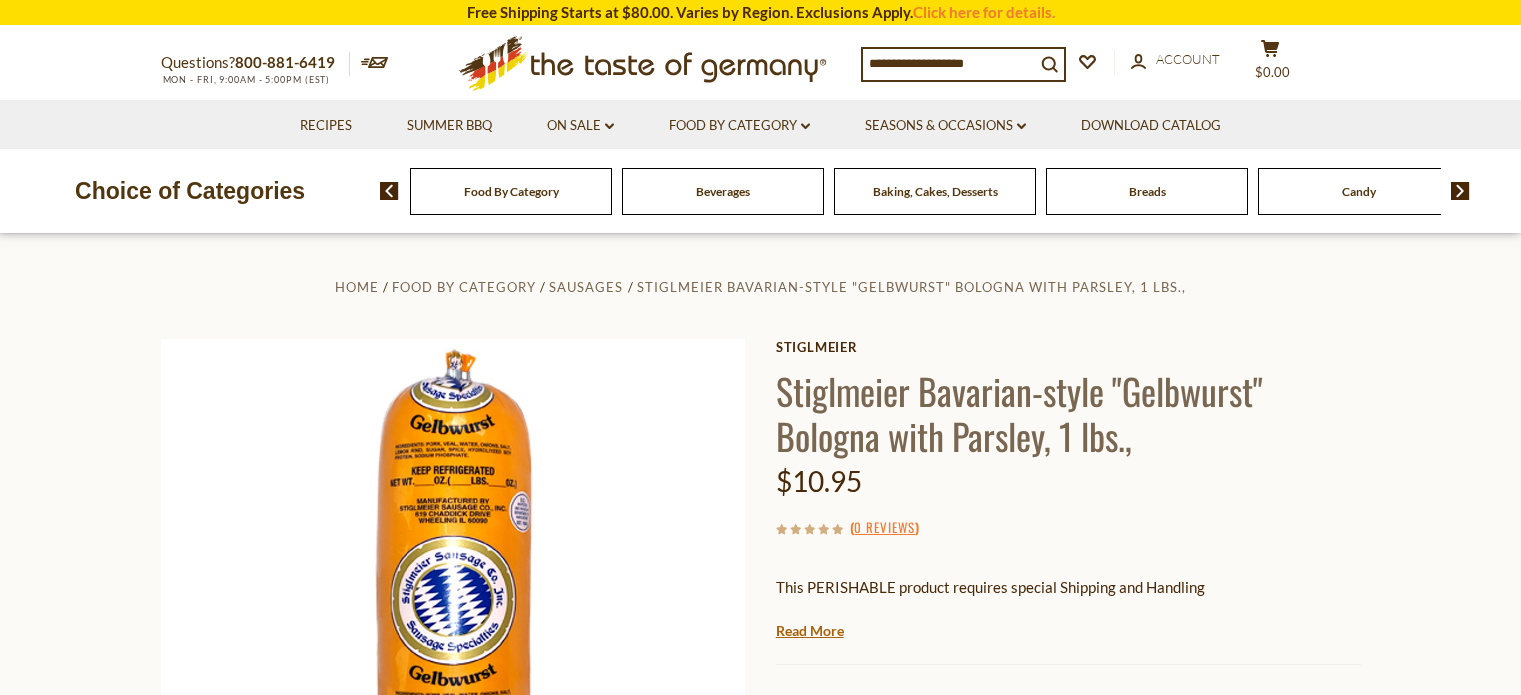 scroll, scrollTop: 0, scrollLeft: 0, axis: both 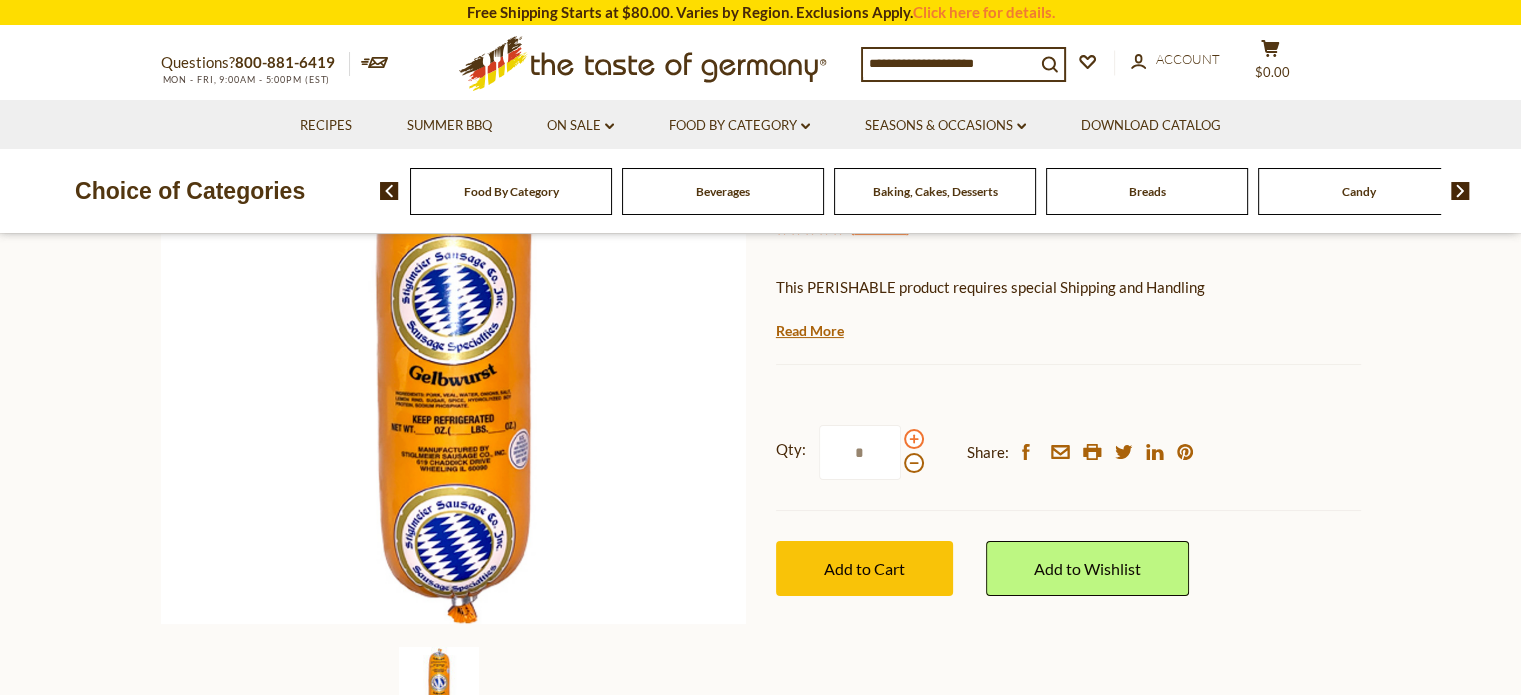 click at bounding box center [914, 439] 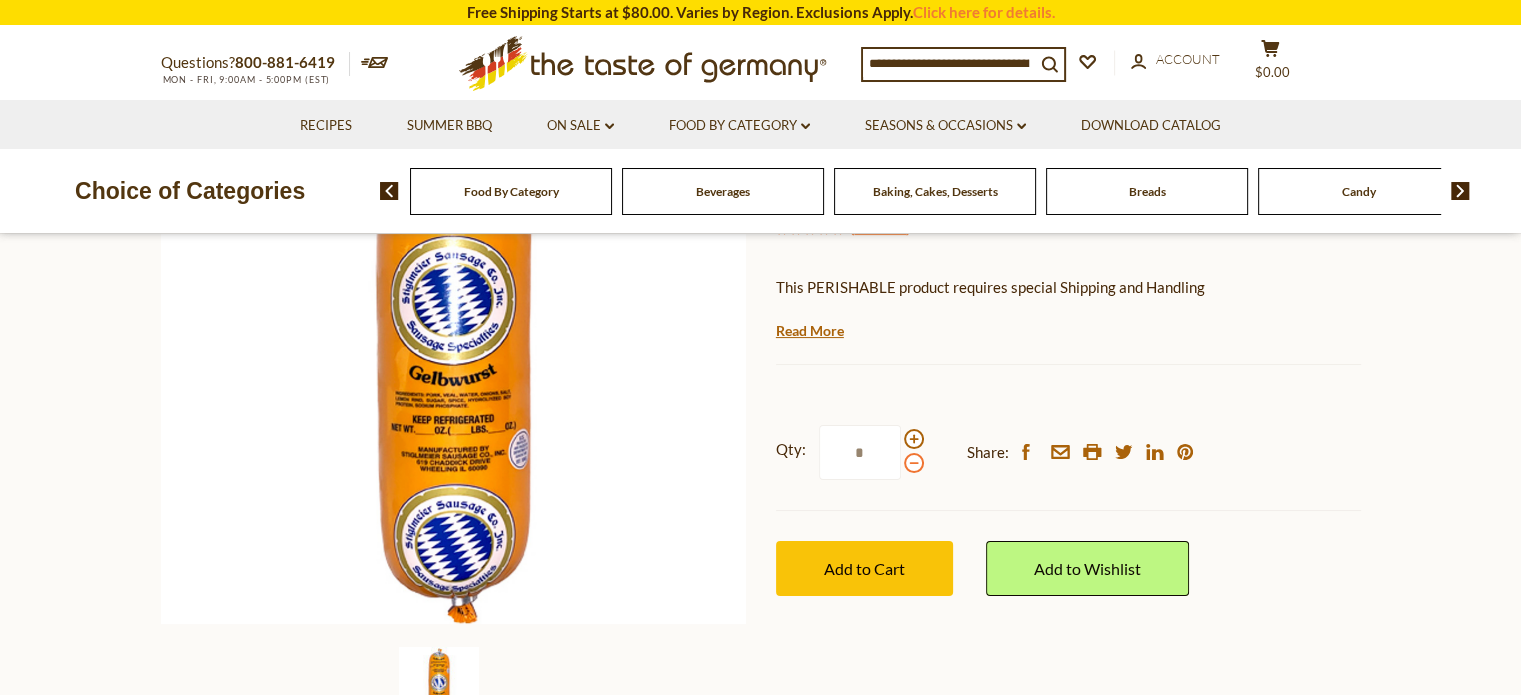 click at bounding box center (914, 463) 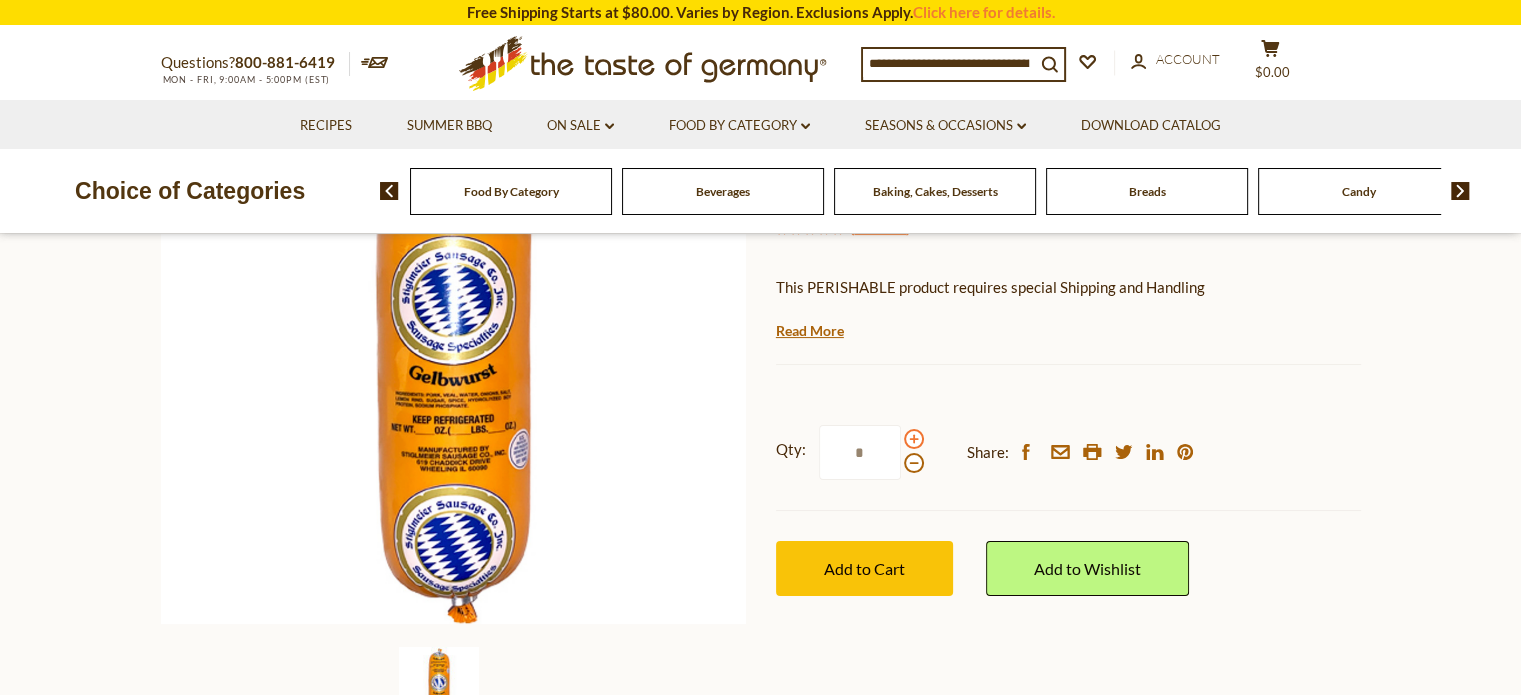 click at bounding box center [914, 439] 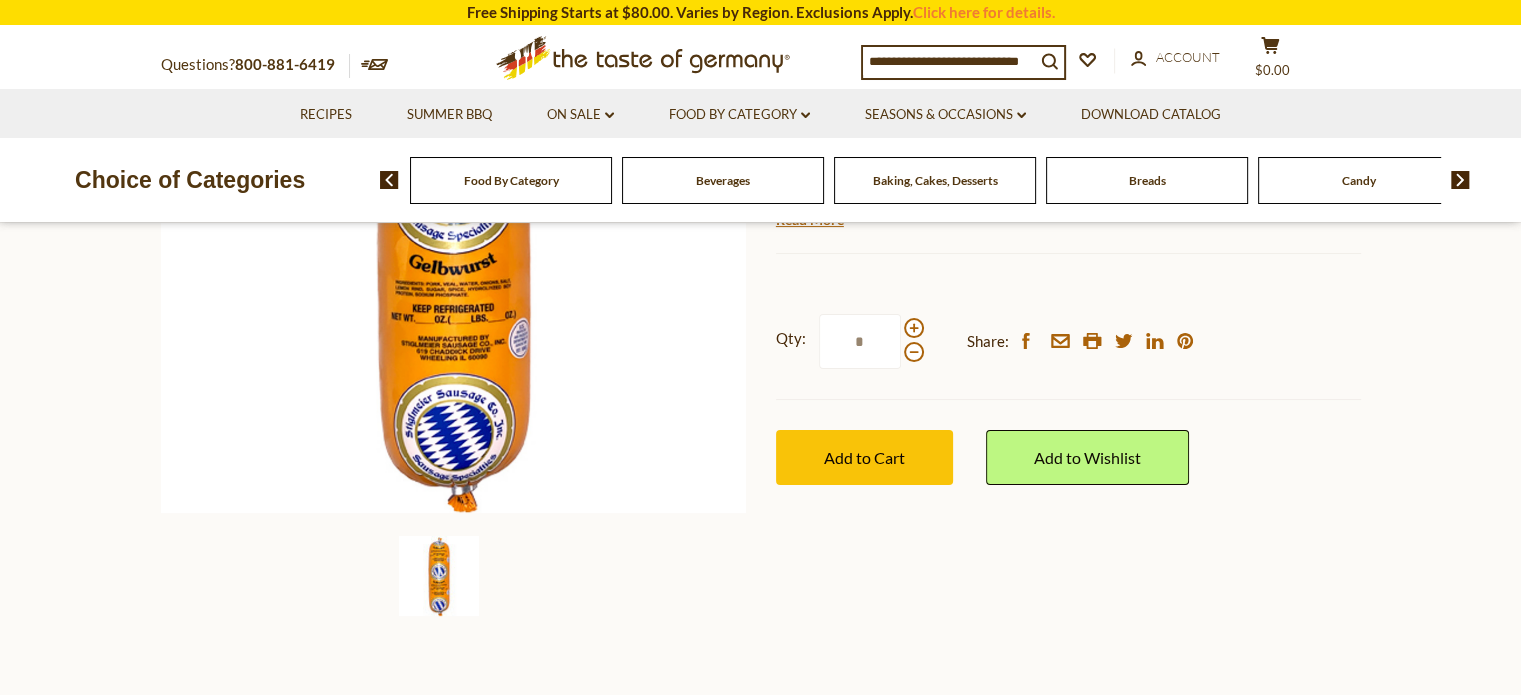 scroll, scrollTop: 500, scrollLeft: 0, axis: vertical 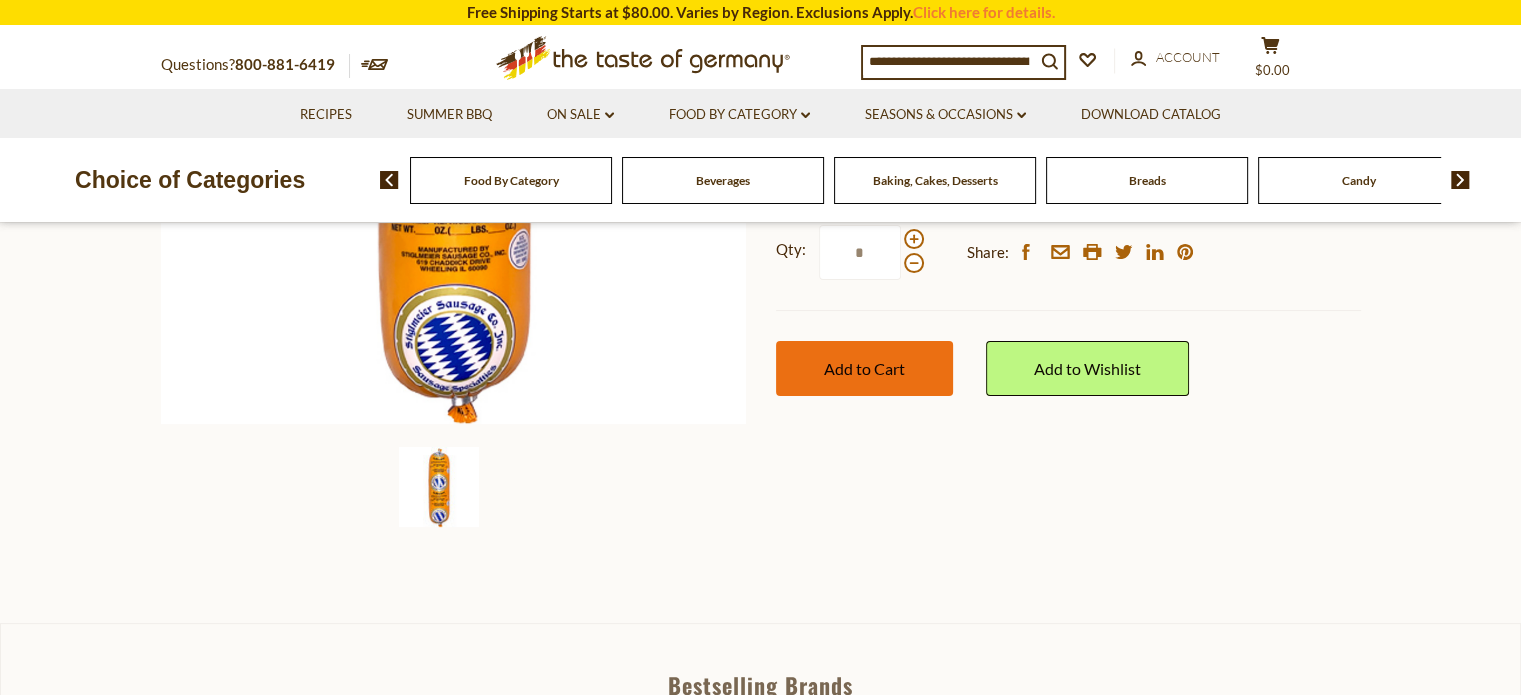 type on "*" 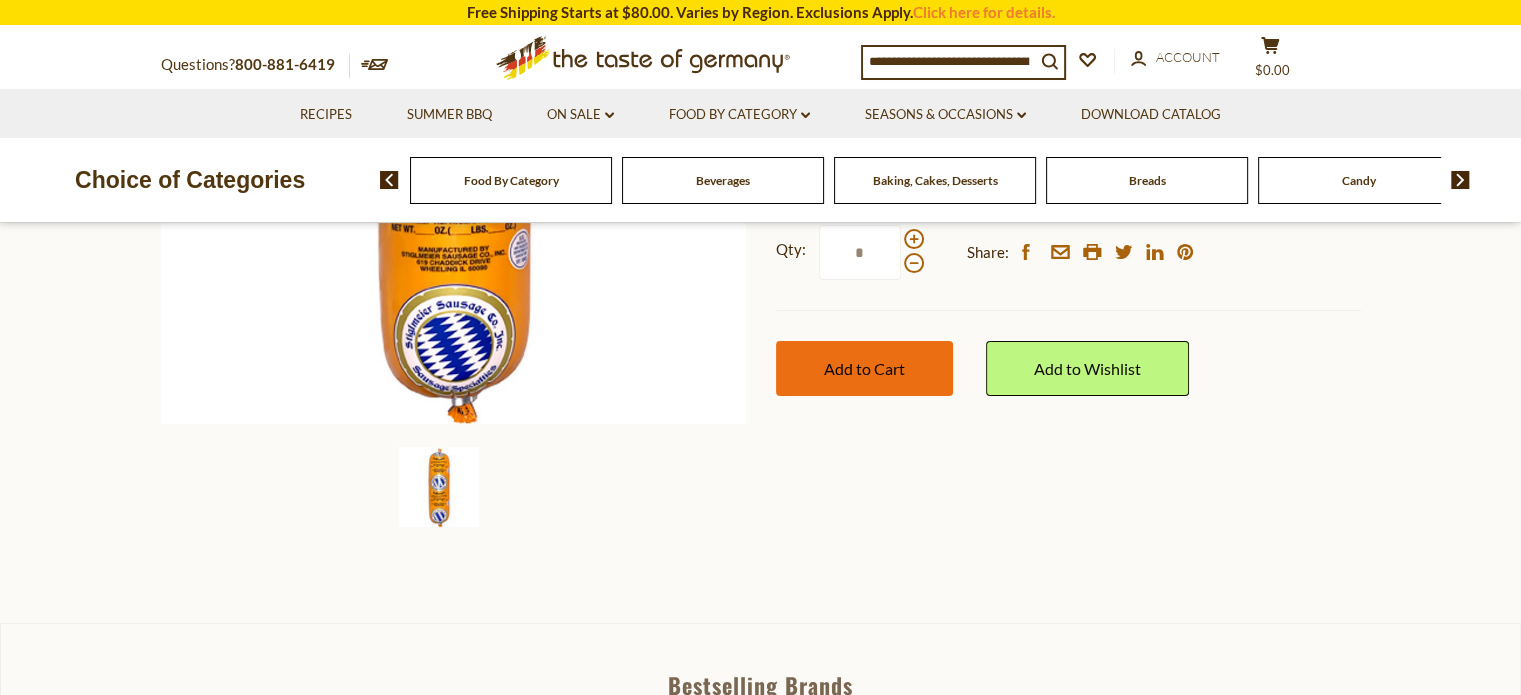 click on "Add to Cart" at bounding box center [864, 368] 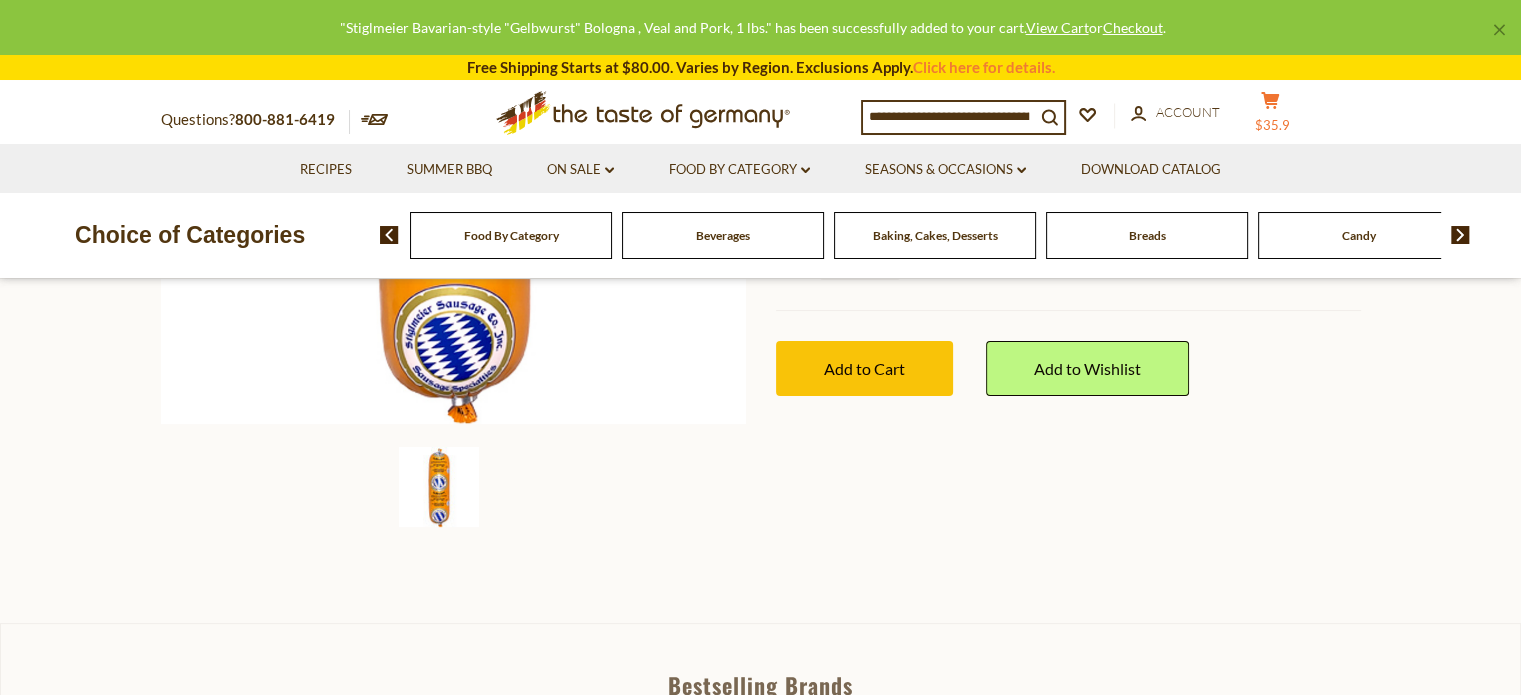 click on "$35.9" at bounding box center (1272, 125) 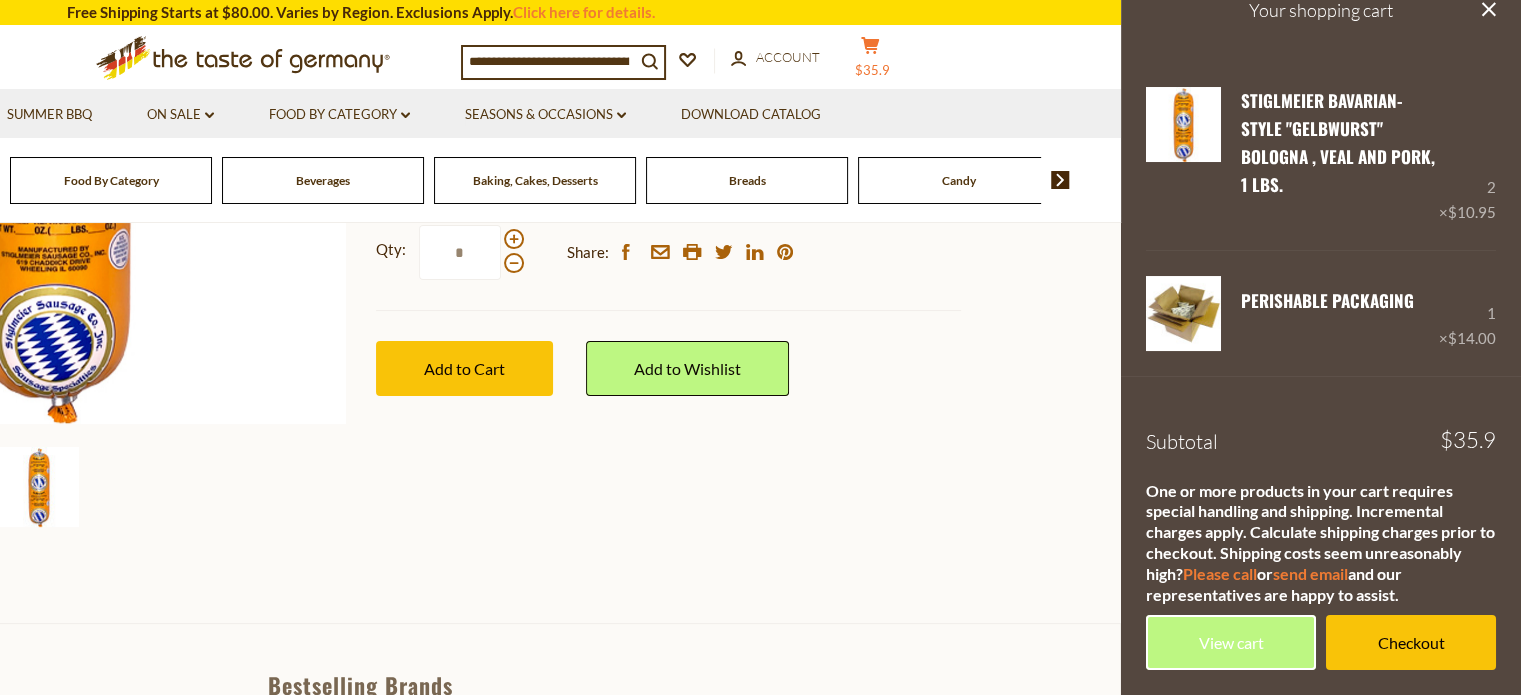 scroll, scrollTop: 87, scrollLeft: 0, axis: vertical 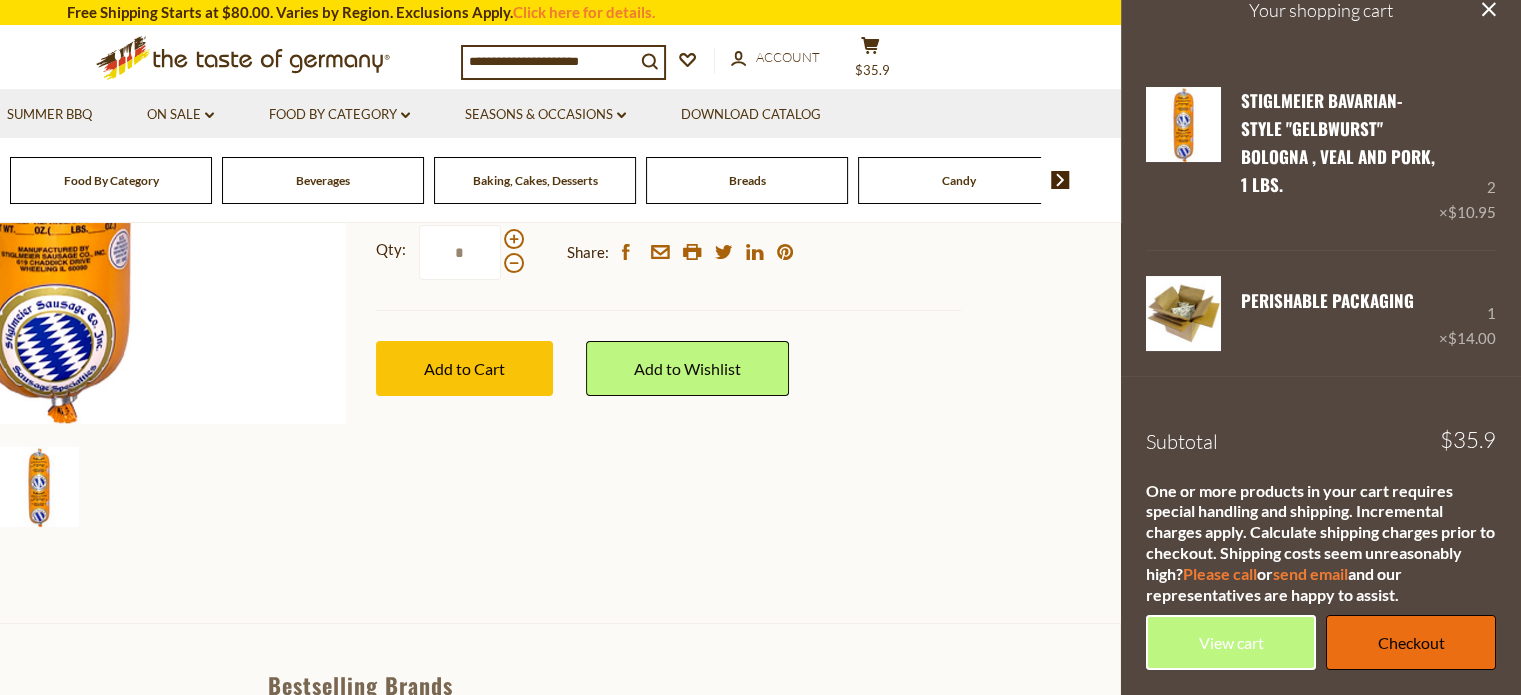 click on "Checkout" at bounding box center [1411, 642] 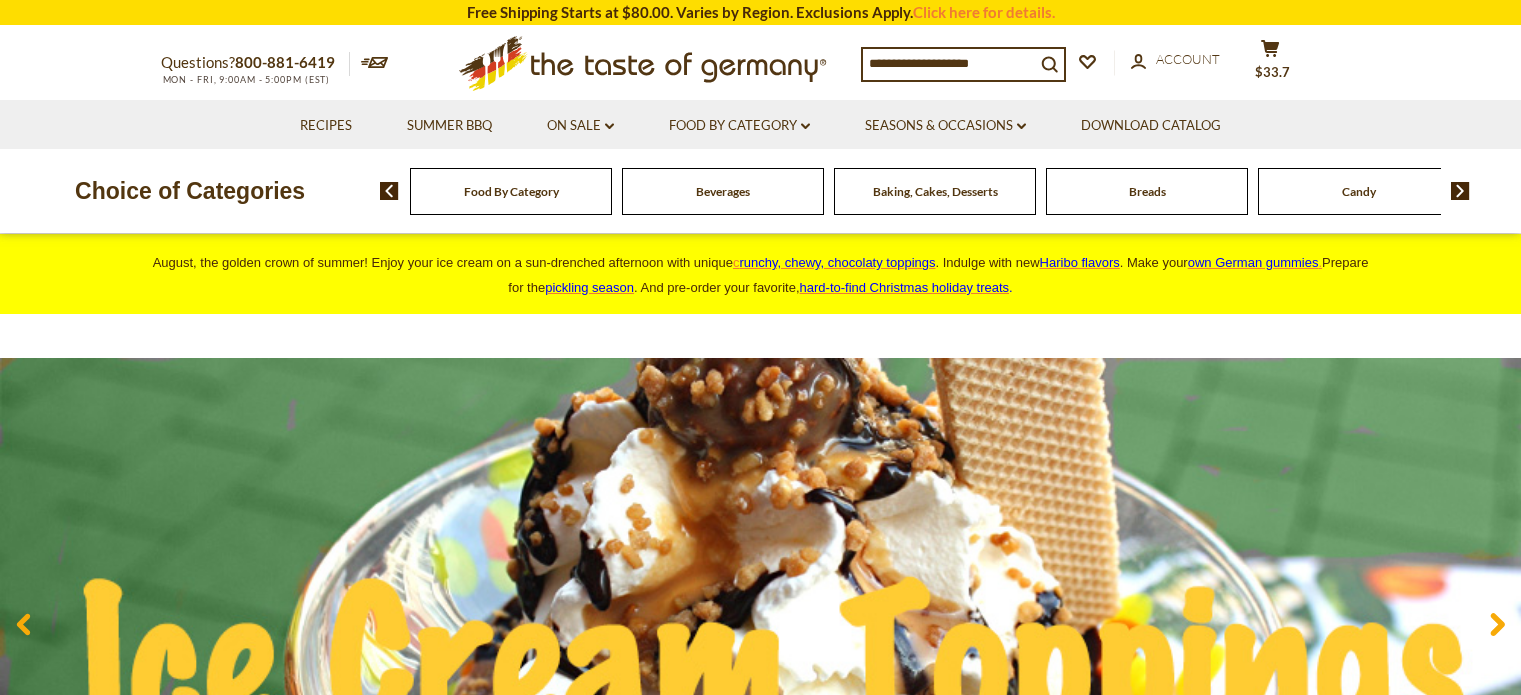 scroll, scrollTop: 0, scrollLeft: 0, axis: both 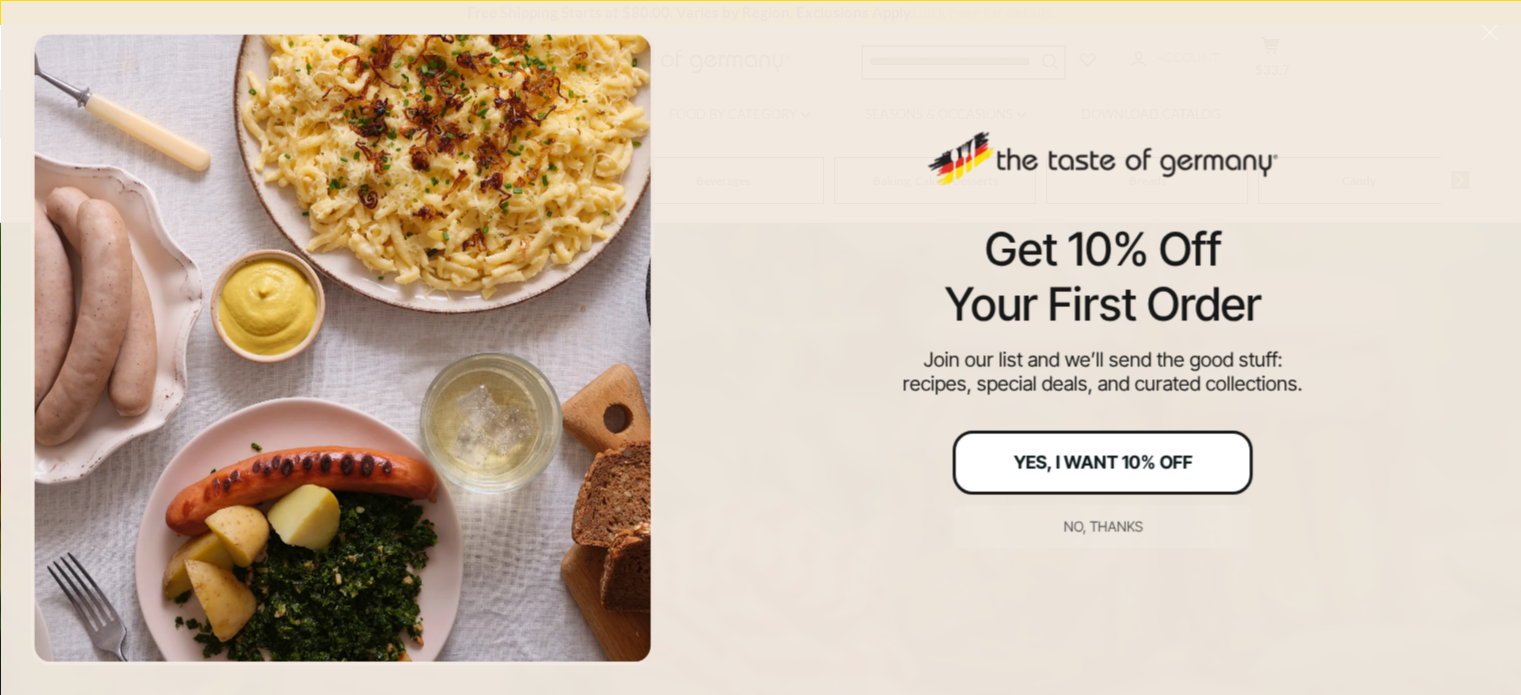 click on "Yes, I Want 10% Off" at bounding box center [1102, 462] 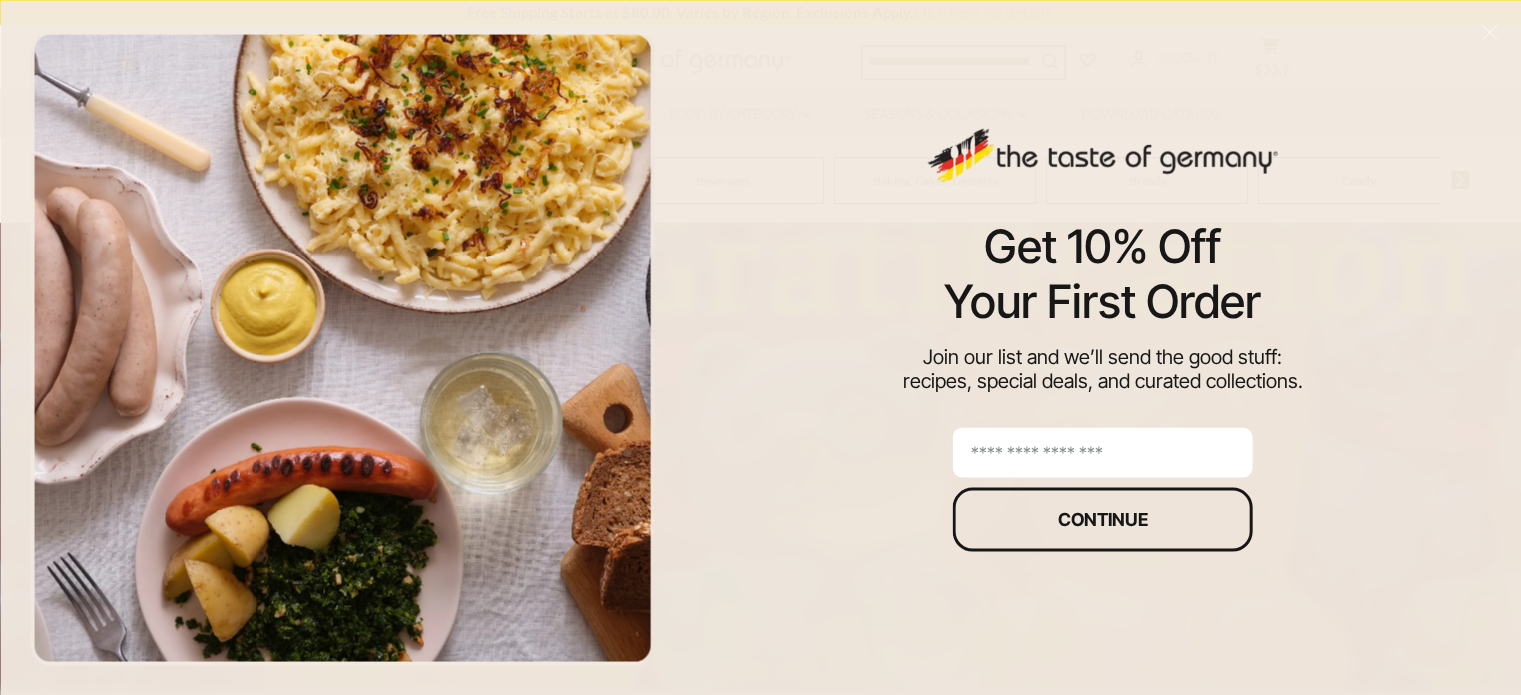 click at bounding box center [1103, 452] 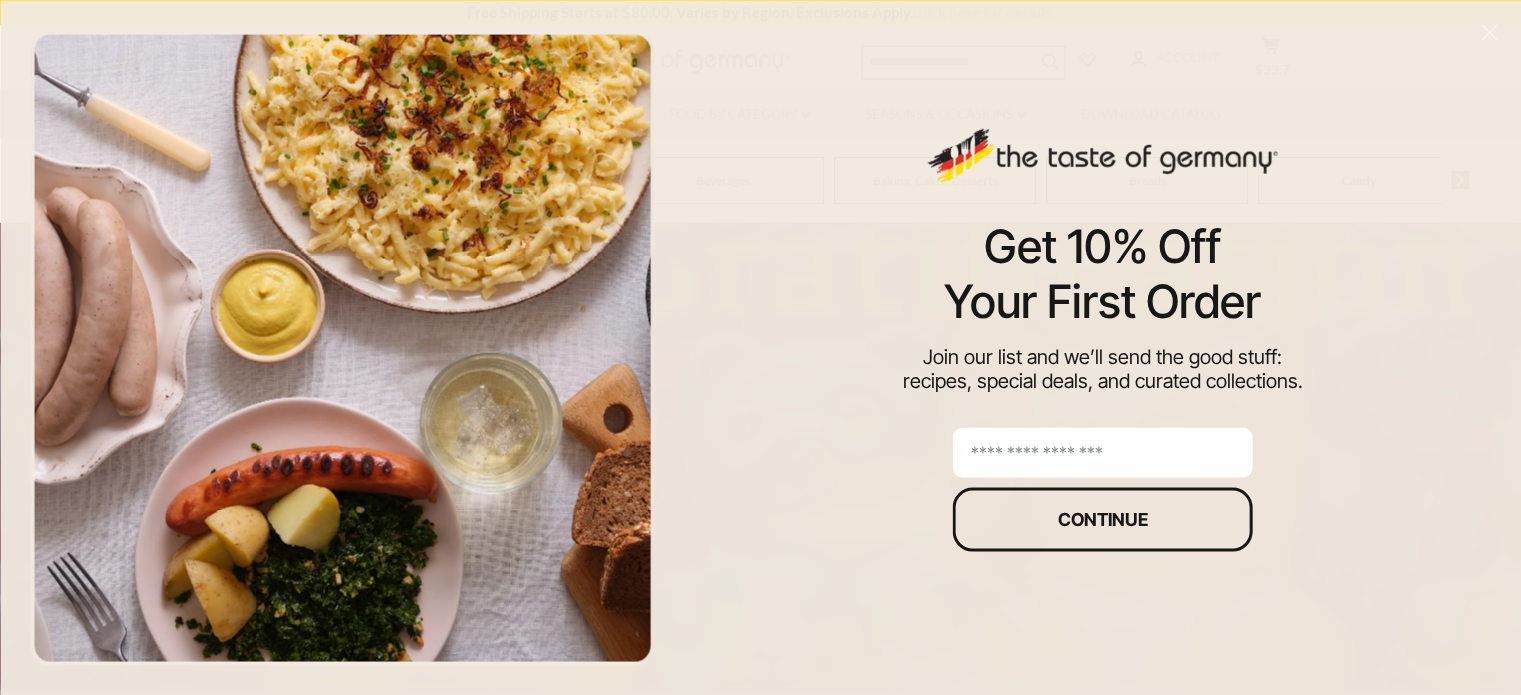 type on "**********" 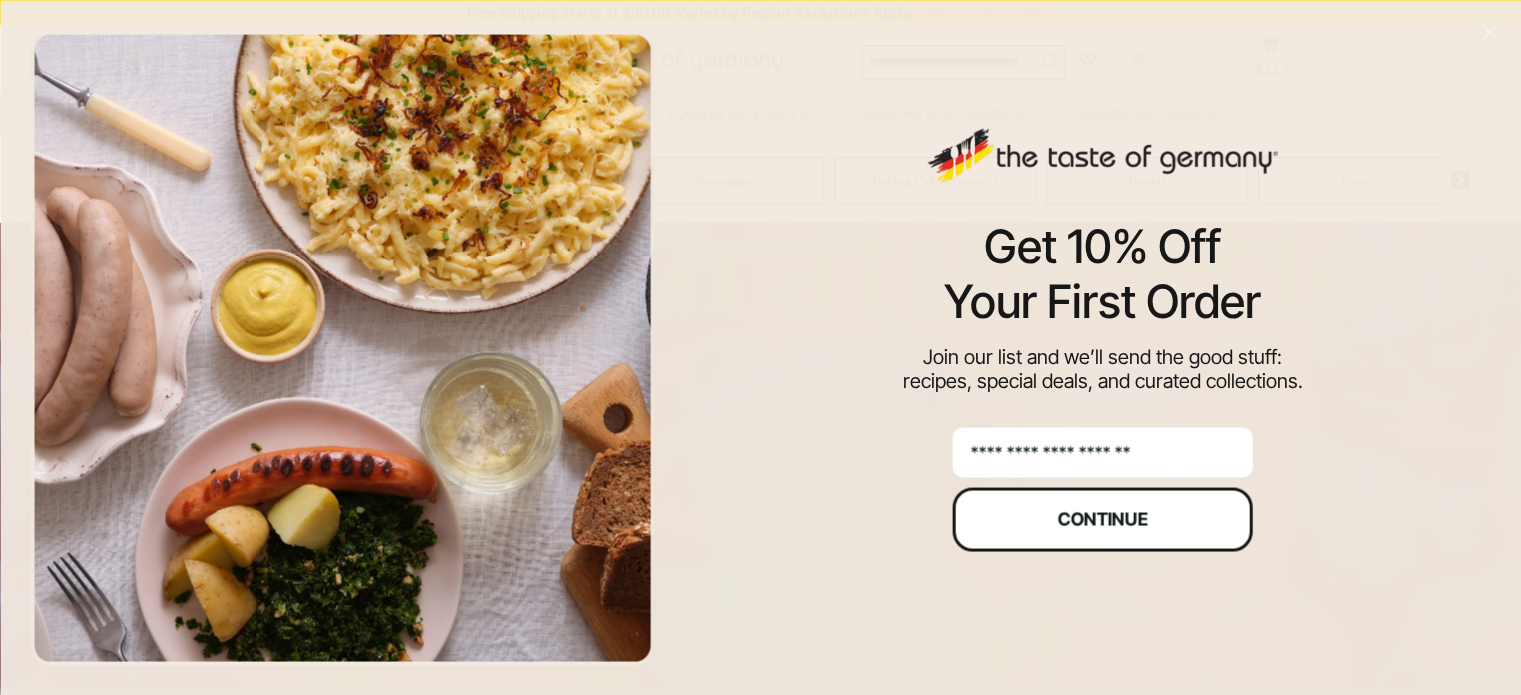 click on "Continue" at bounding box center [1103, 519] 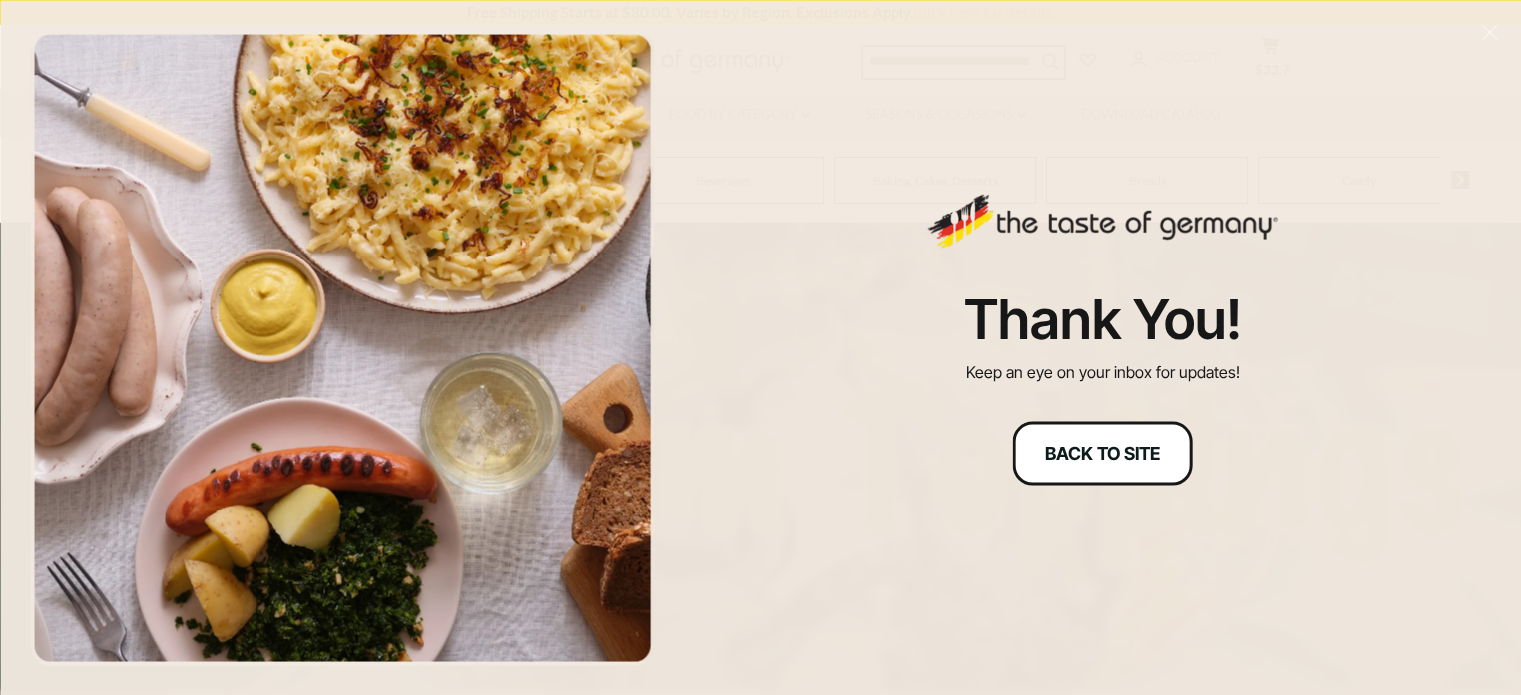 click on "Back to site" at bounding box center [1102, 453] 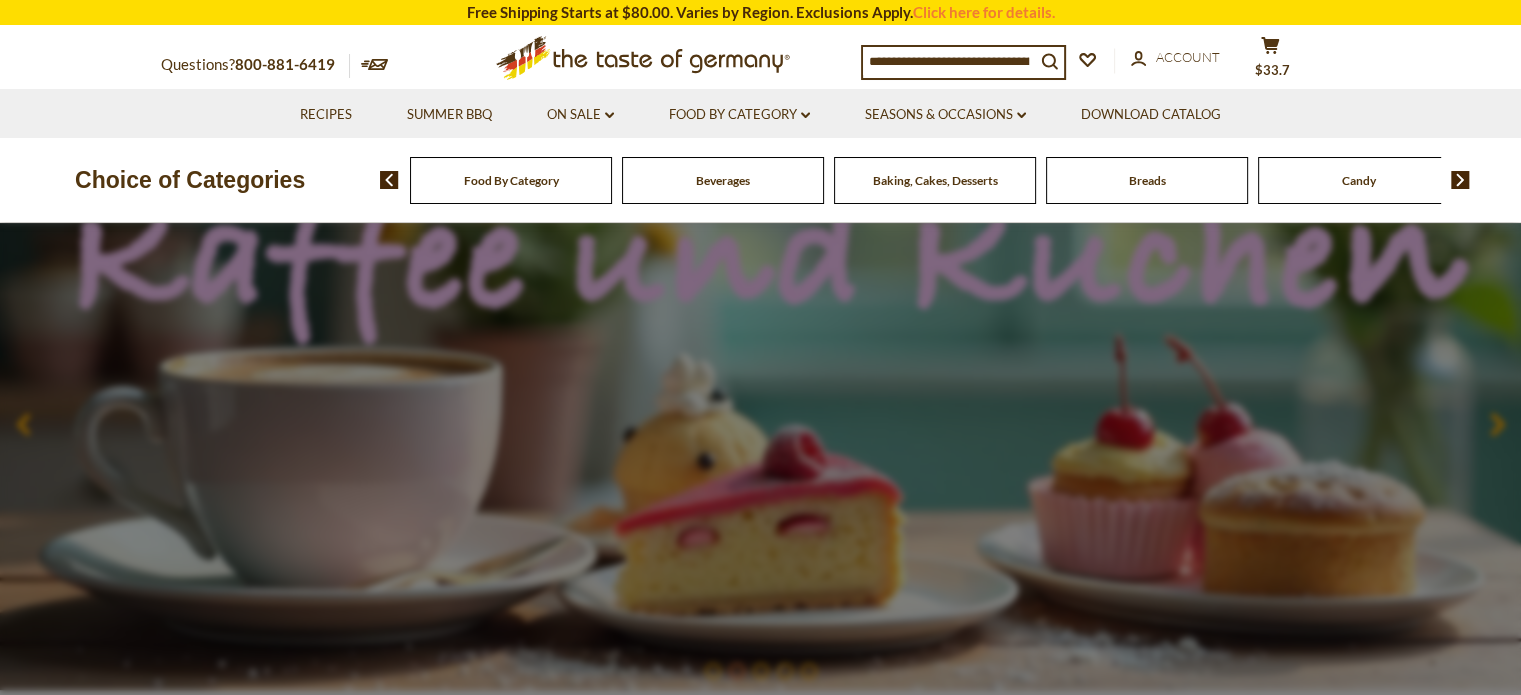click on "Food By Category" at bounding box center [511, 180] 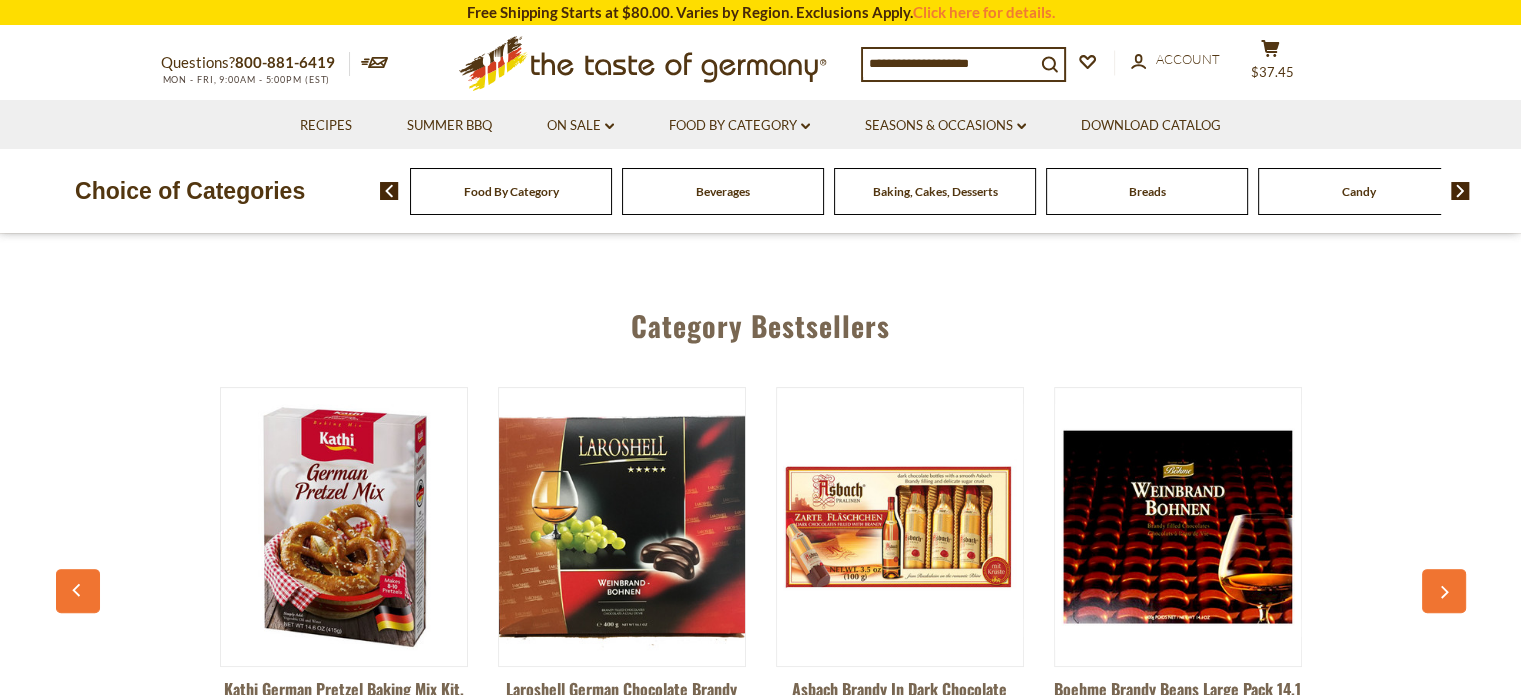 scroll, scrollTop: 400, scrollLeft: 0, axis: vertical 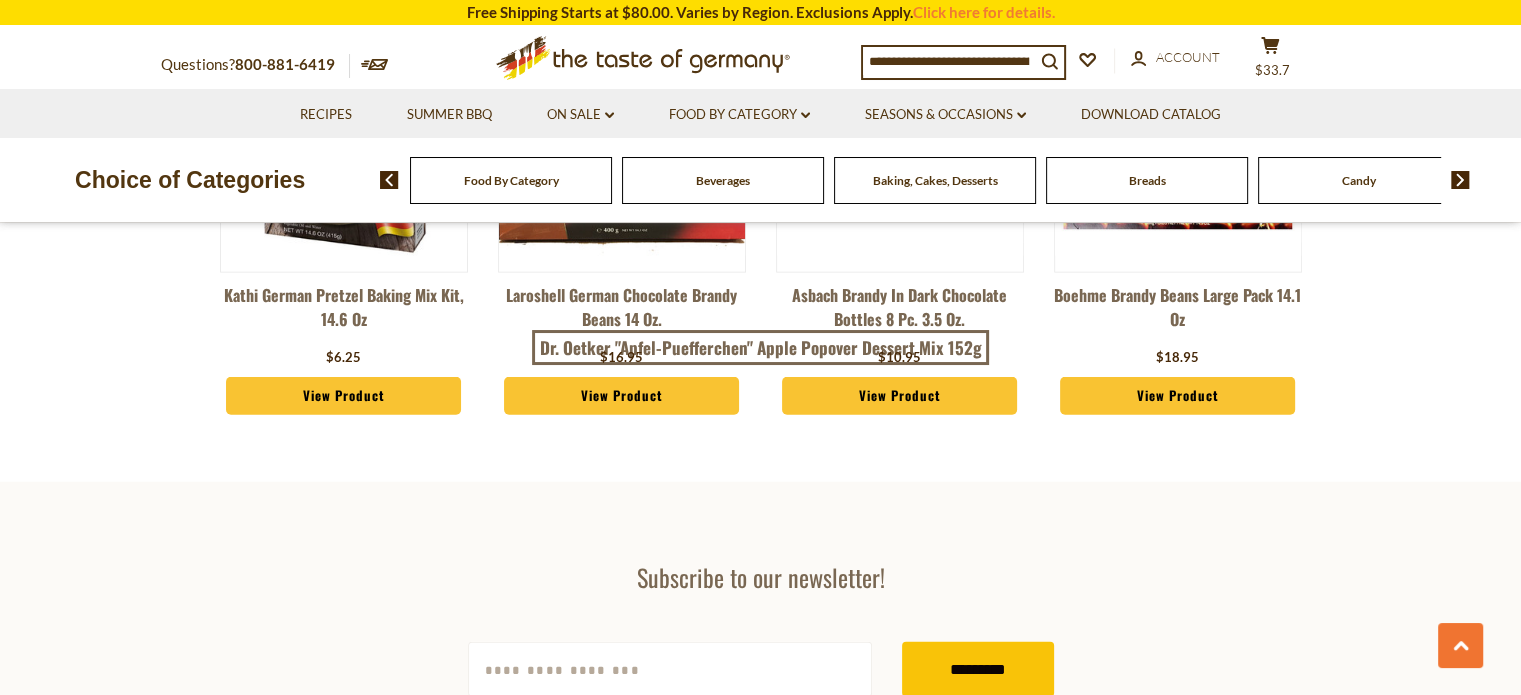 click on "Food By Category" at bounding box center (511, 180) 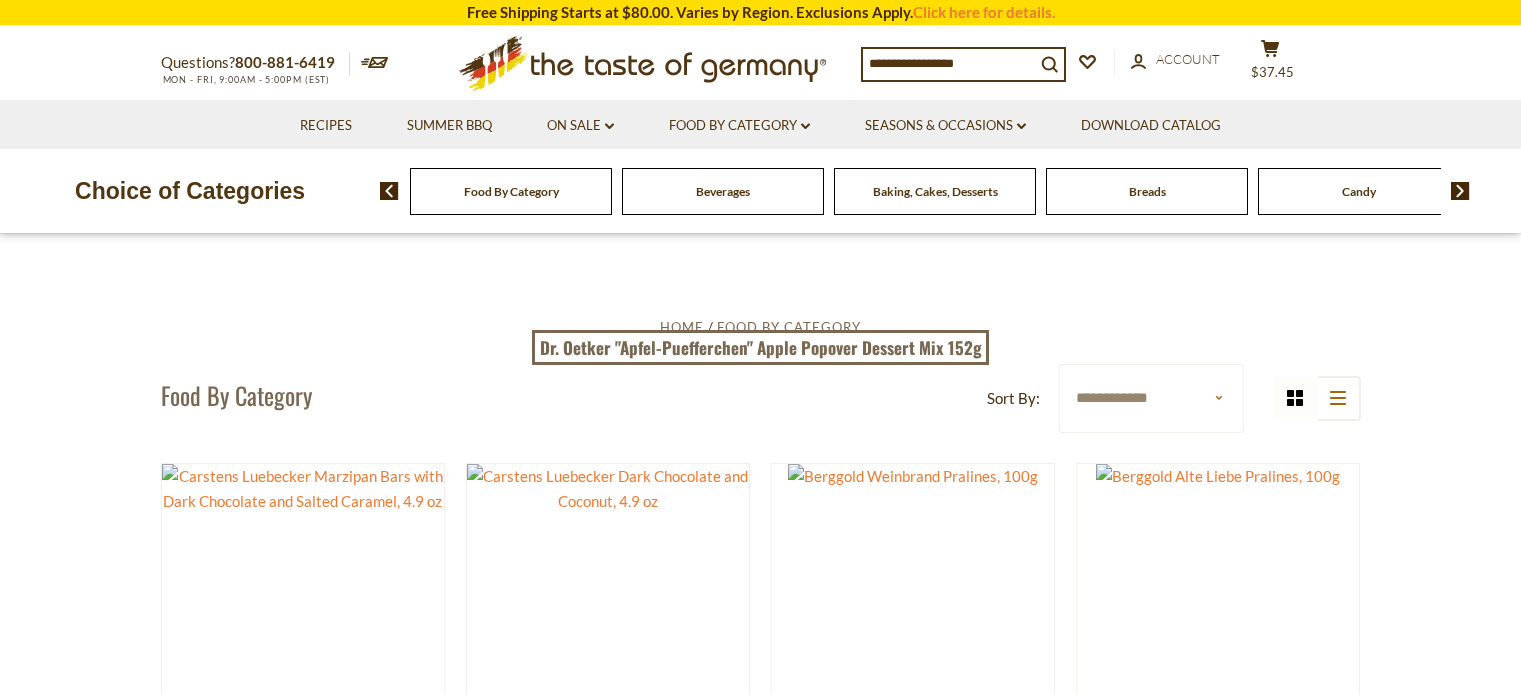 scroll, scrollTop: 0, scrollLeft: 0, axis: both 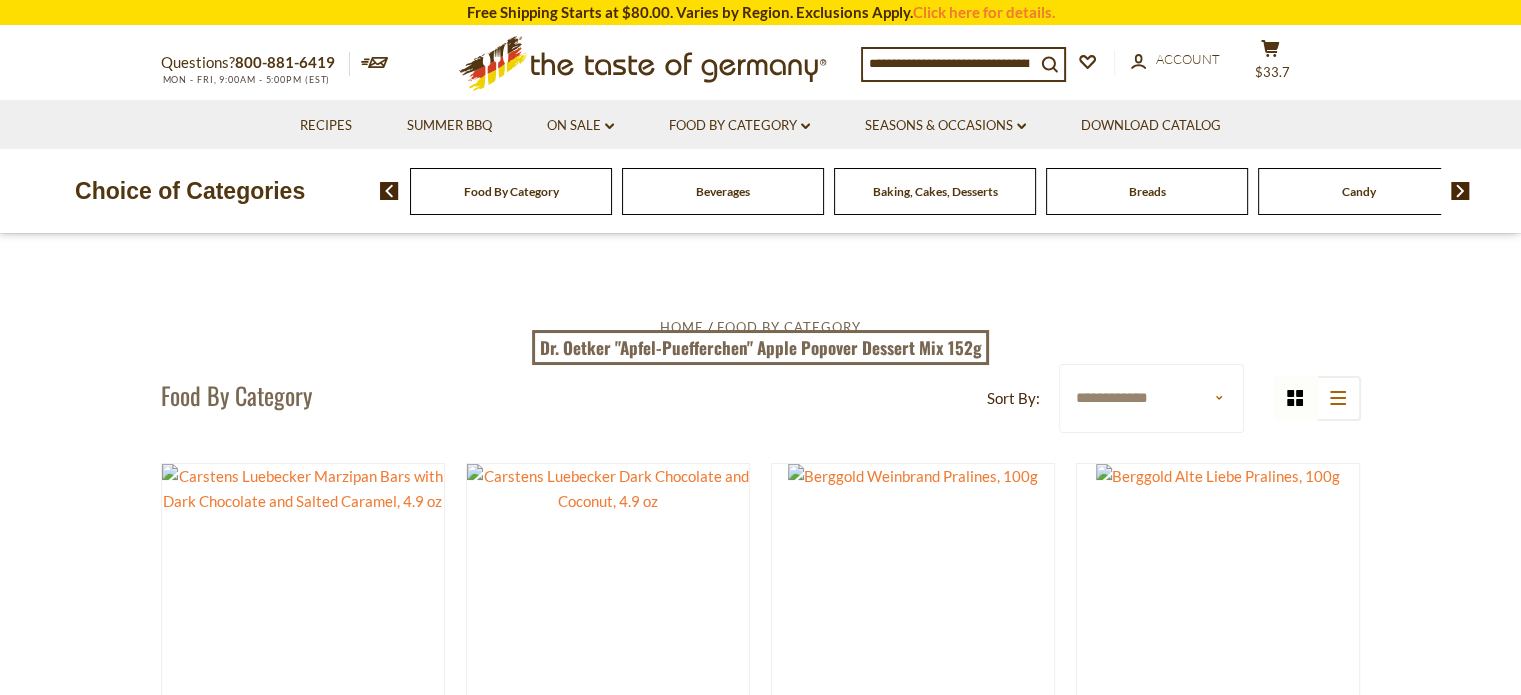 click on "**********" at bounding box center [1151, 398] 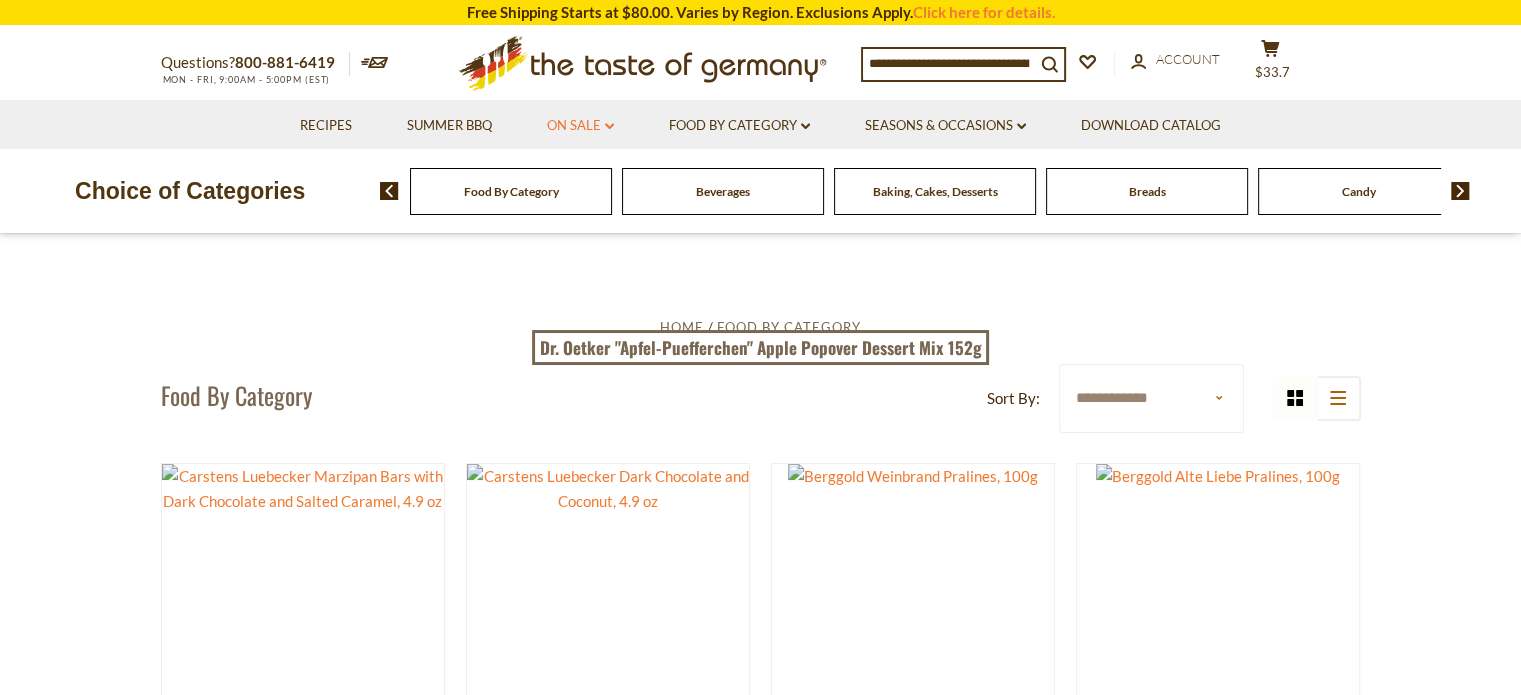 click on "On Sale
dropdown_arrow" at bounding box center [580, 126] 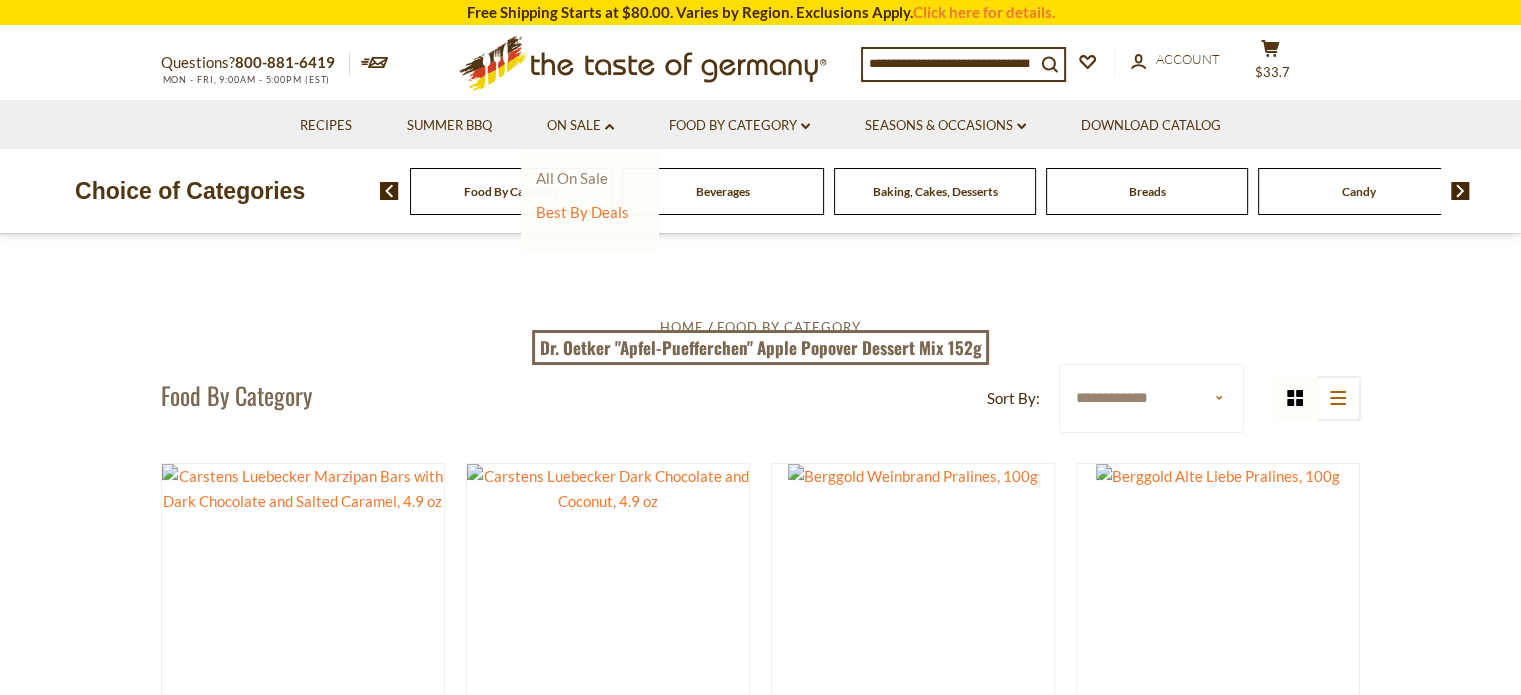 click on "All On Sale" at bounding box center [572, 178] 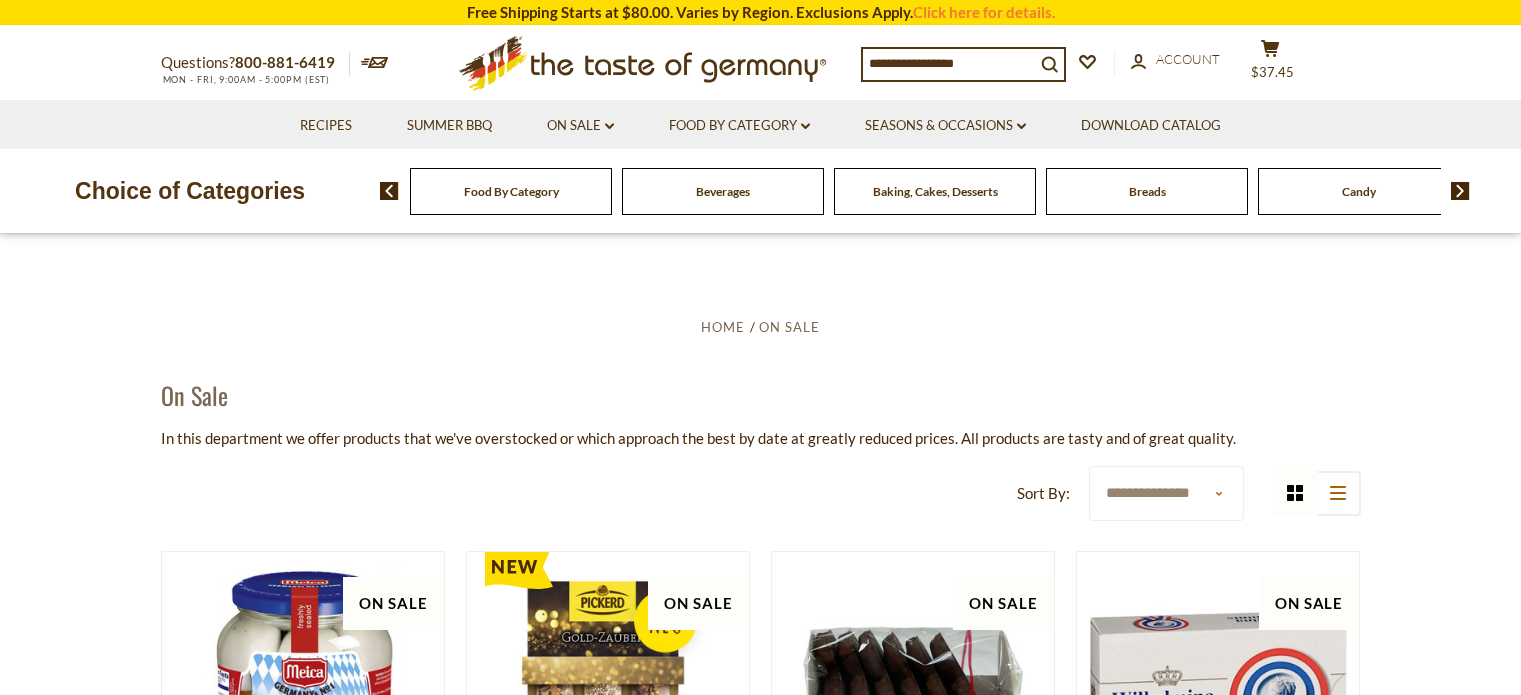 scroll, scrollTop: 0, scrollLeft: 0, axis: both 